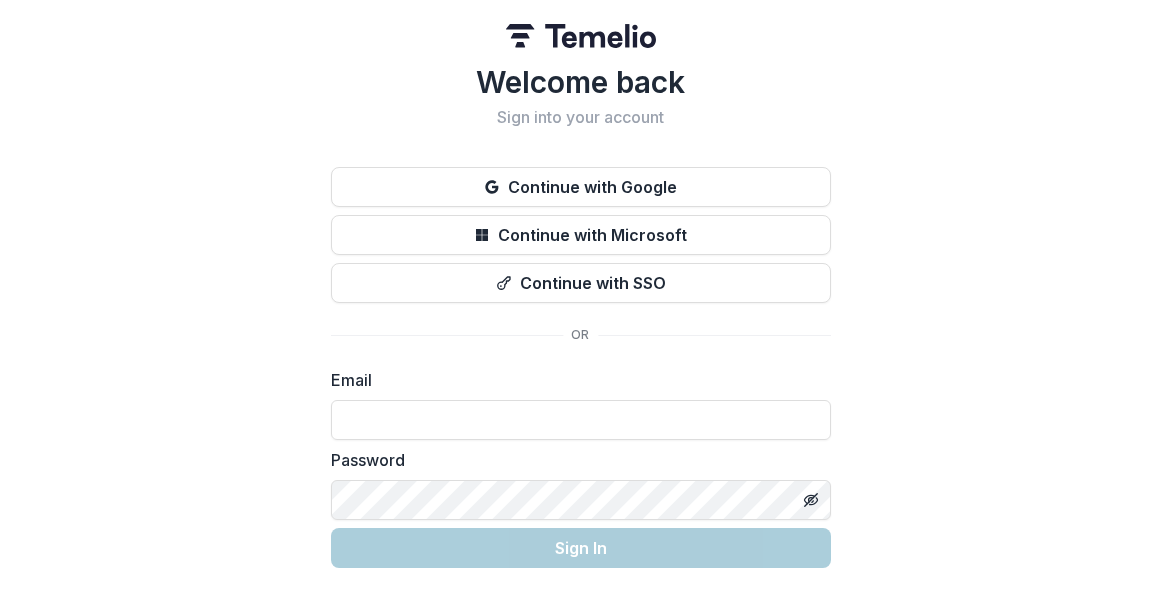 scroll, scrollTop: 0, scrollLeft: 0, axis: both 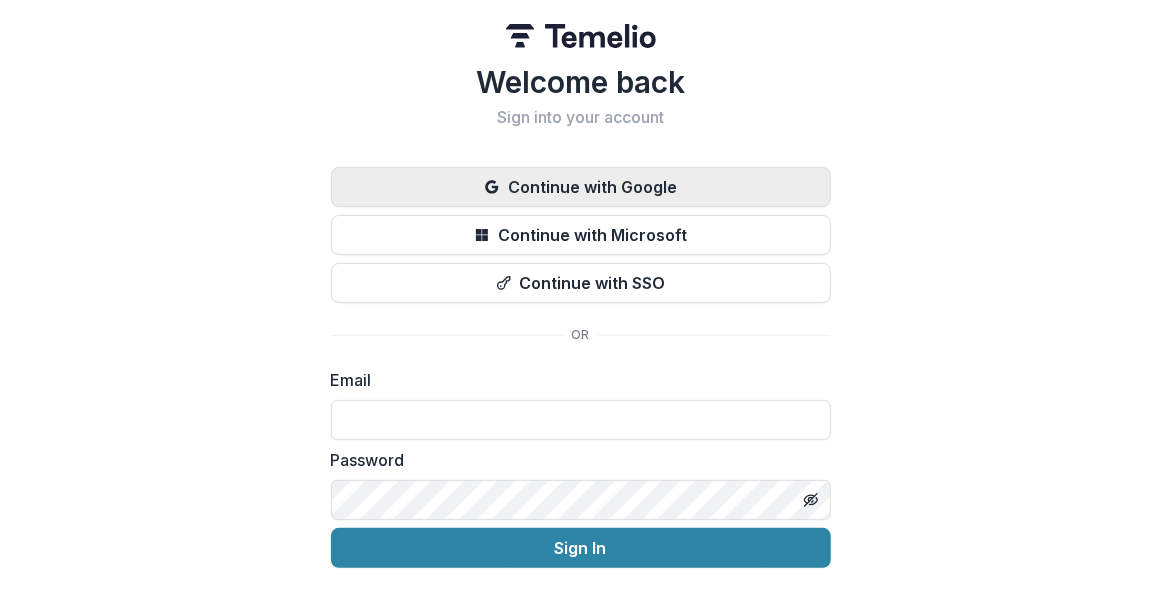 drag, startPoint x: 0, startPoint y: 0, endPoint x: 577, endPoint y: 183, distance: 605.3247 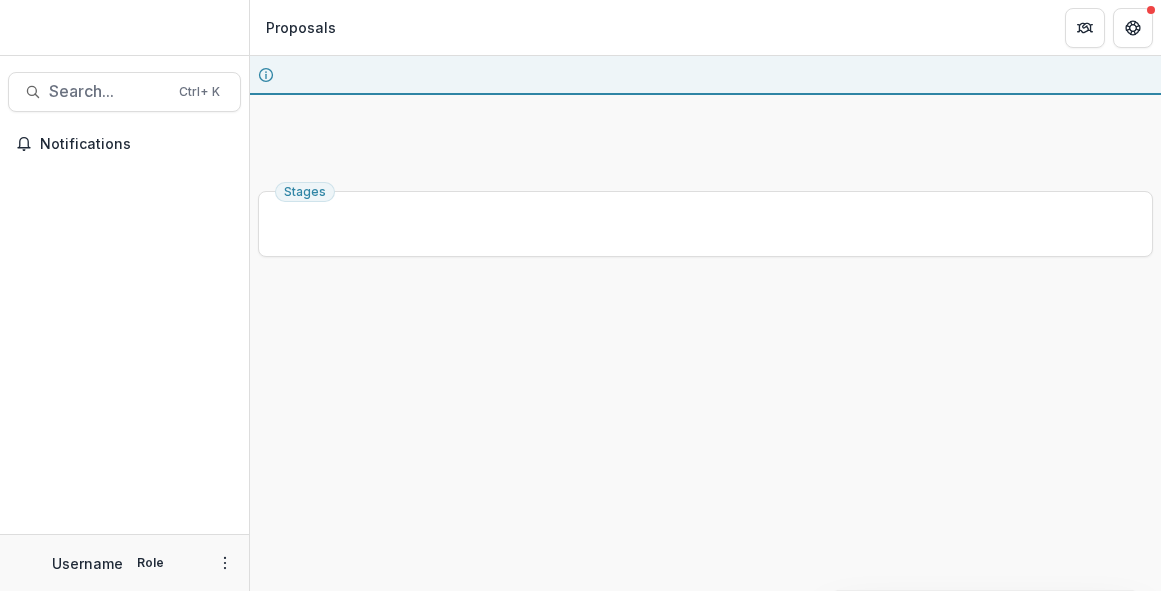 scroll, scrollTop: 0, scrollLeft: 0, axis: both 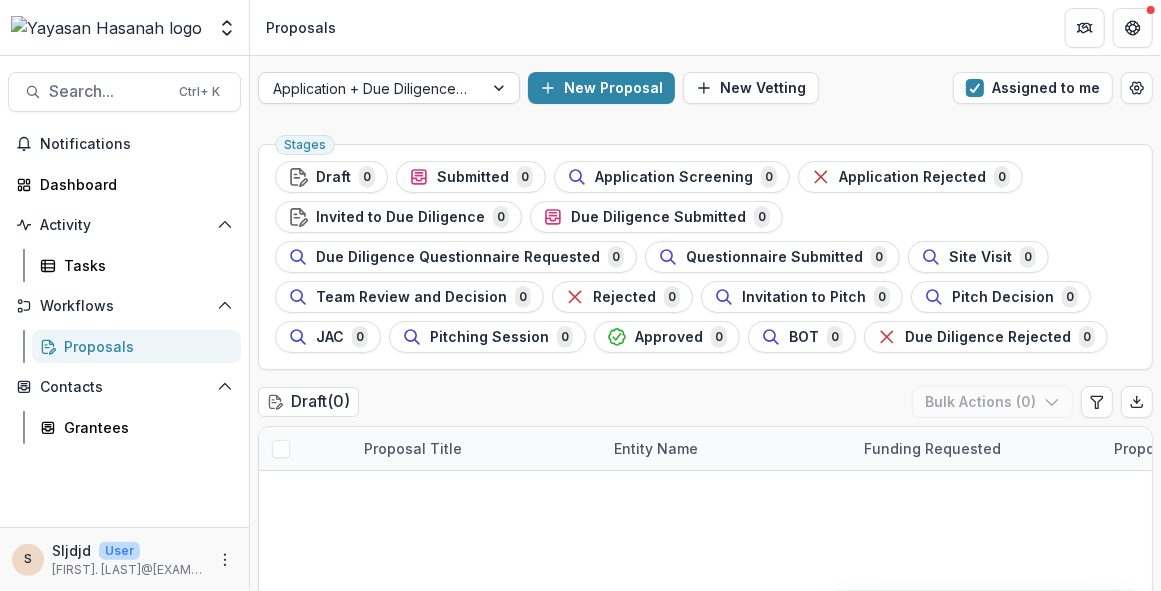 click at bounding box center (371, 88) 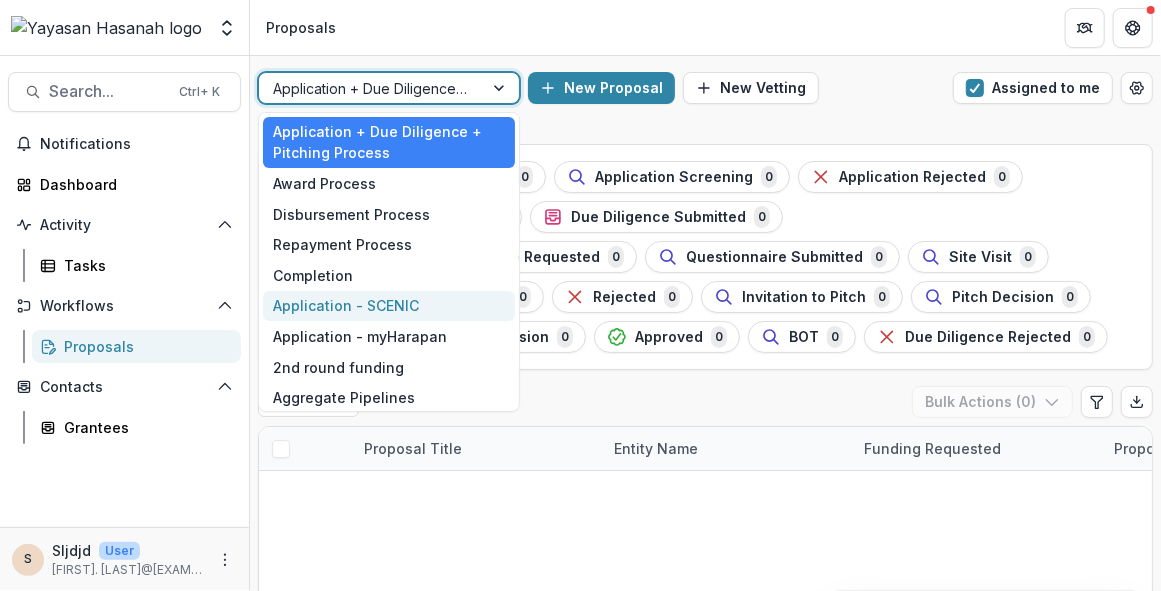 click on "Application - SCENIC" at bounding box center [389, 306] 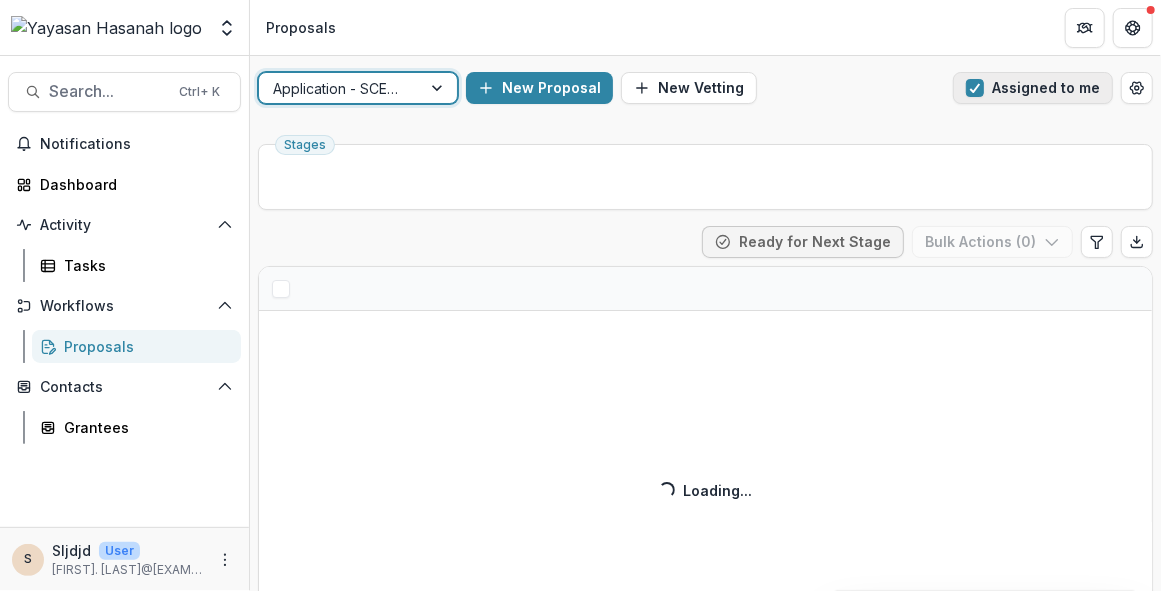 click at bounding box center (975, 88) 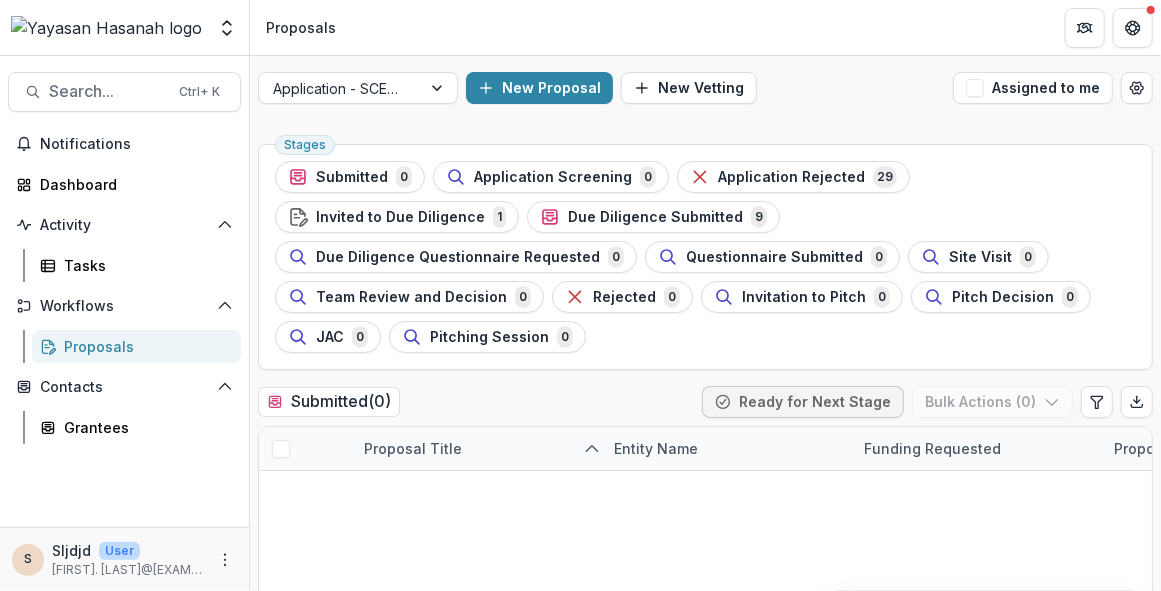 type 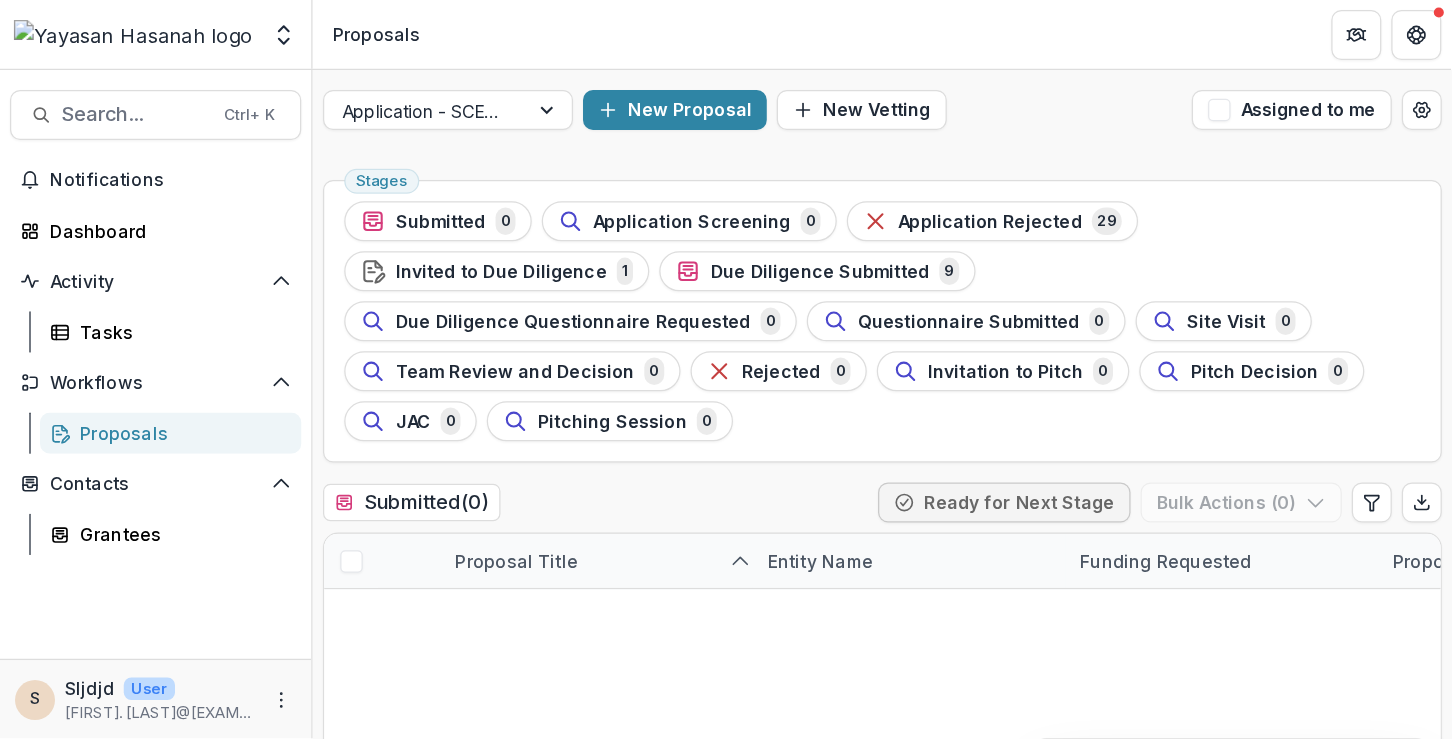 scroll, scrollTop: 0, scrollLeft: 0, axis: both 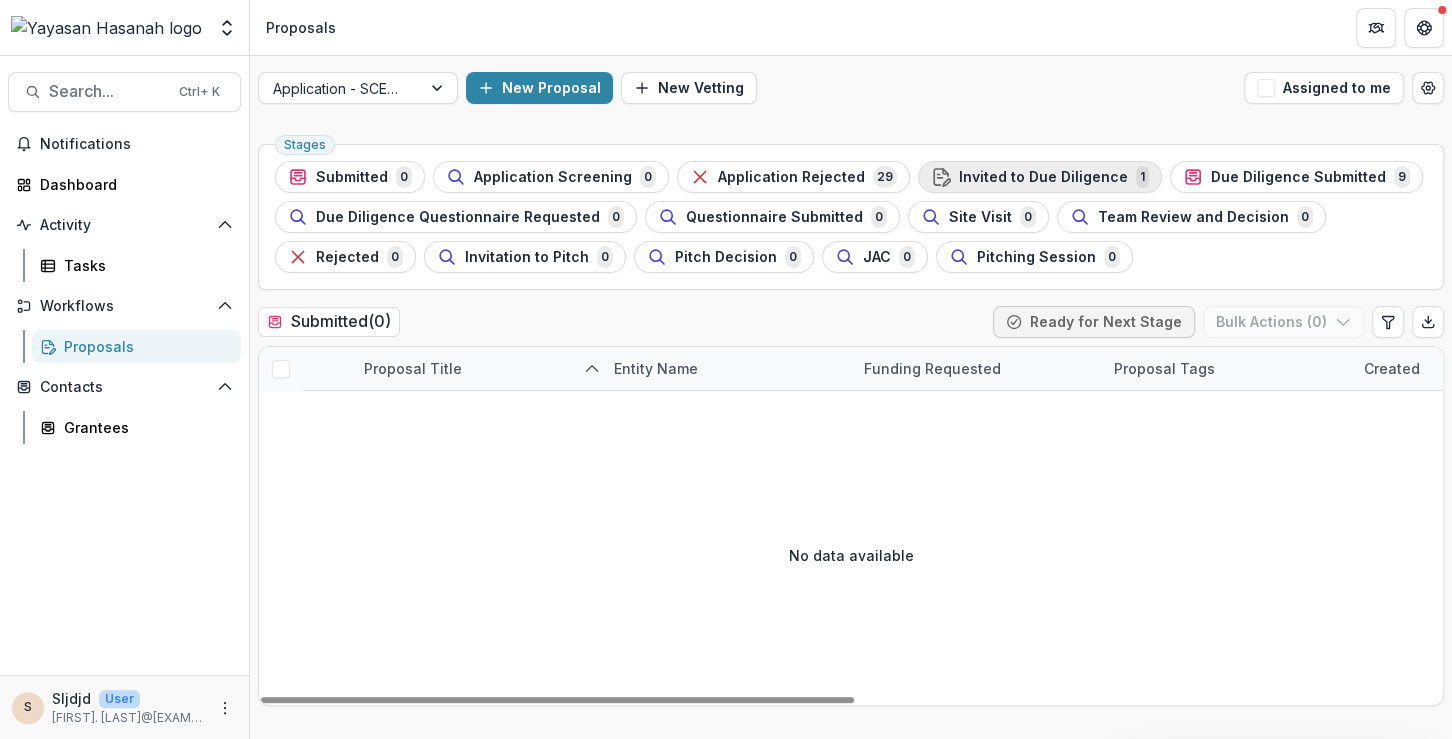 click on "Invited to Due Diligence" at bounding box center [1043, 177] 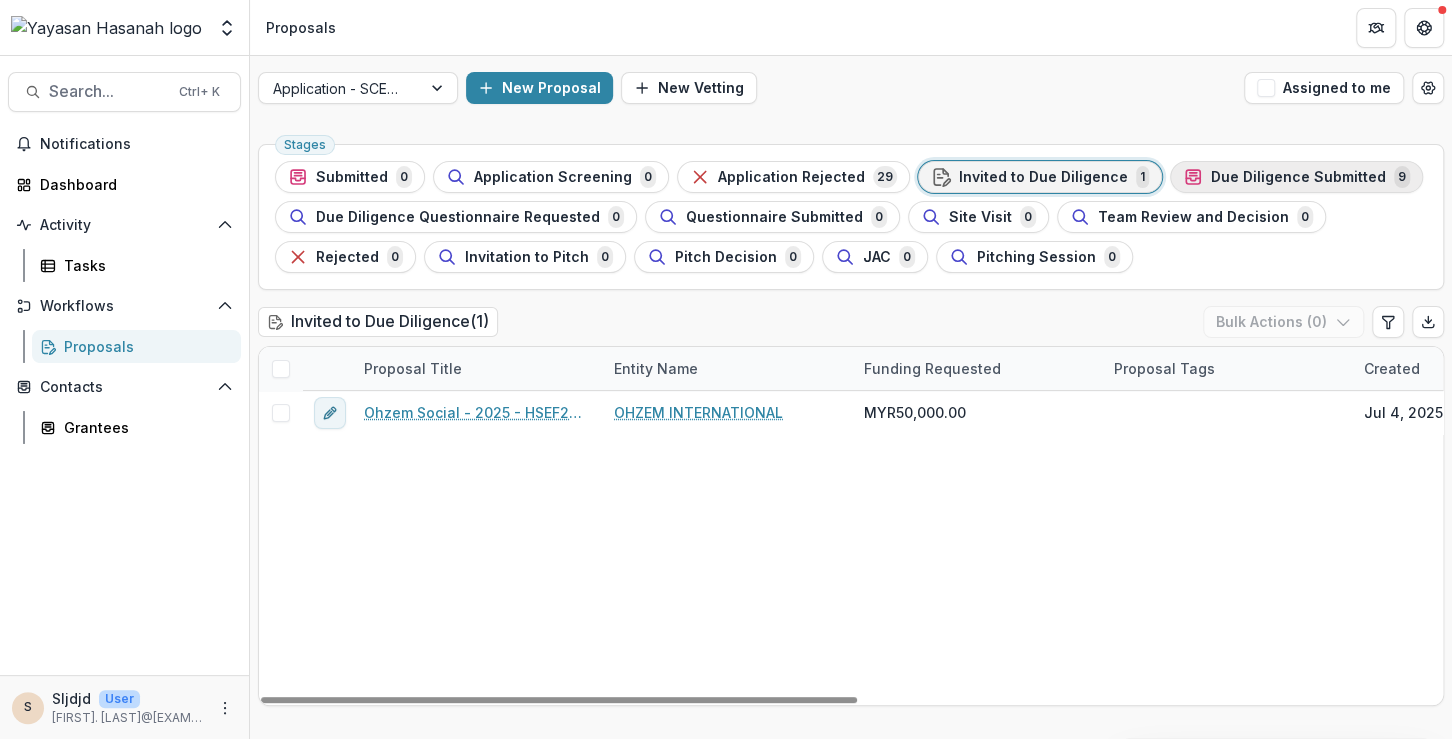 click on "Due Diligence Submitted" at bounding box center [1298, 177] 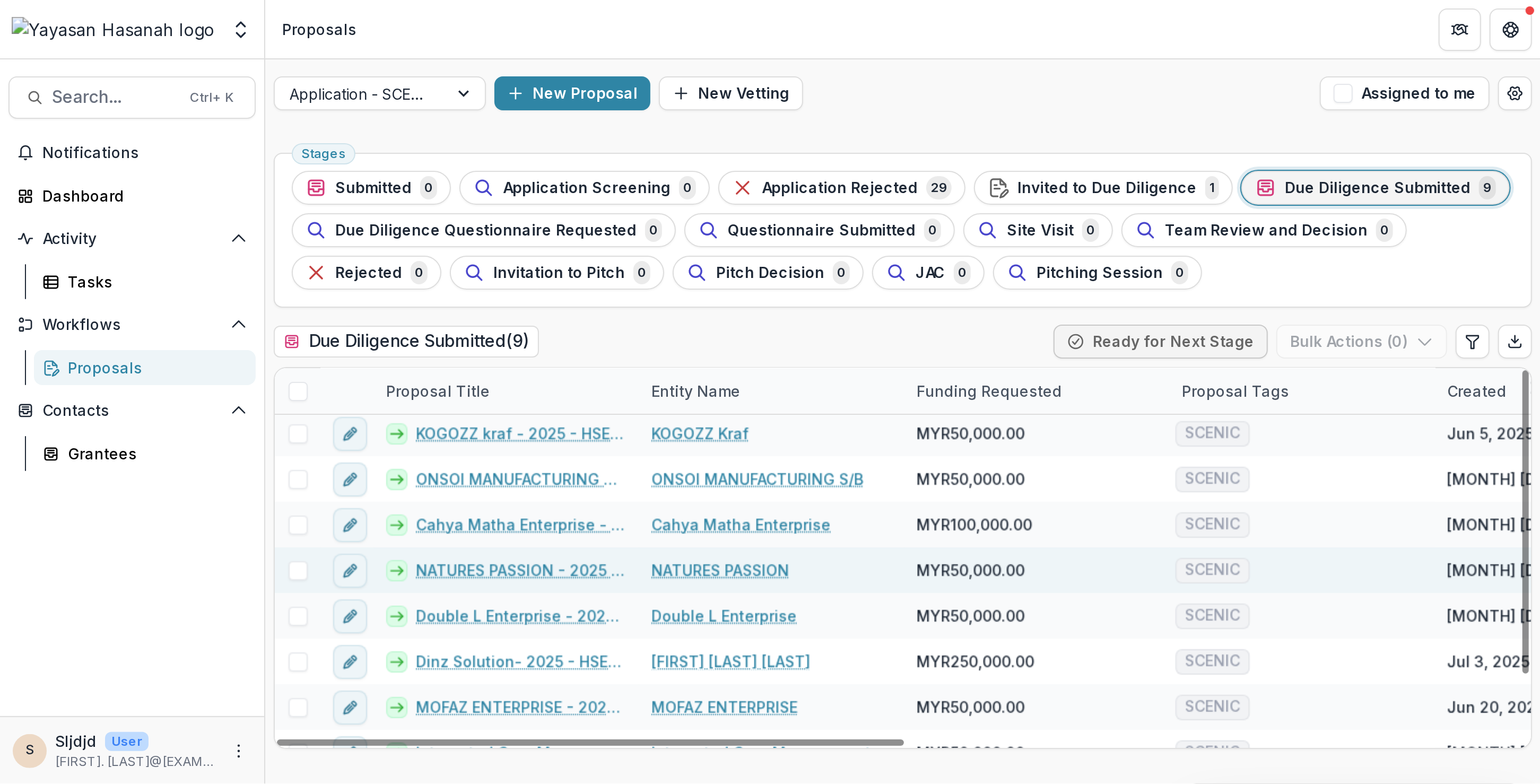 scroll, scrollTop: 38, scrollLeft: 0, axis: vertical 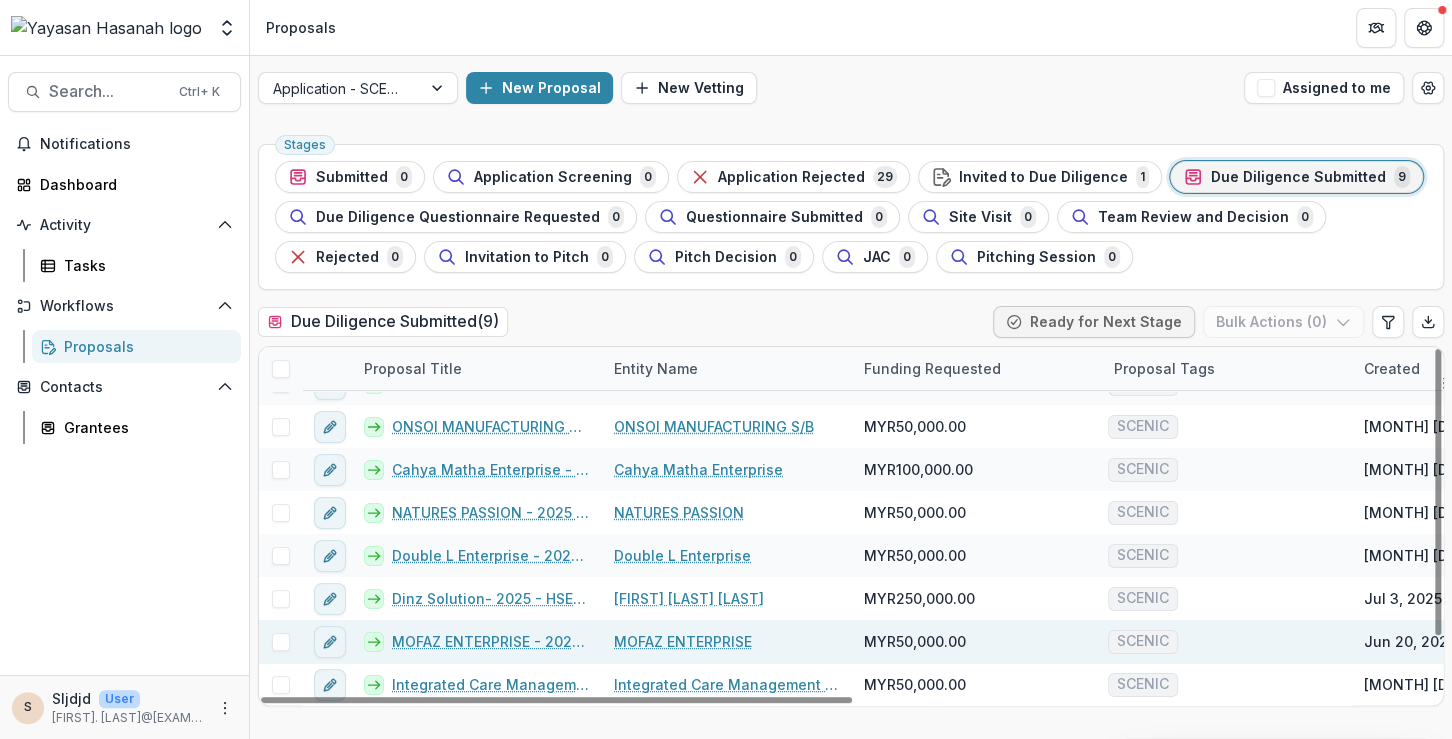 click on "MOFAZ ENTERPRISE - 2025 - HSEF2025 - SCENIC" at bounding box center [491, 641] 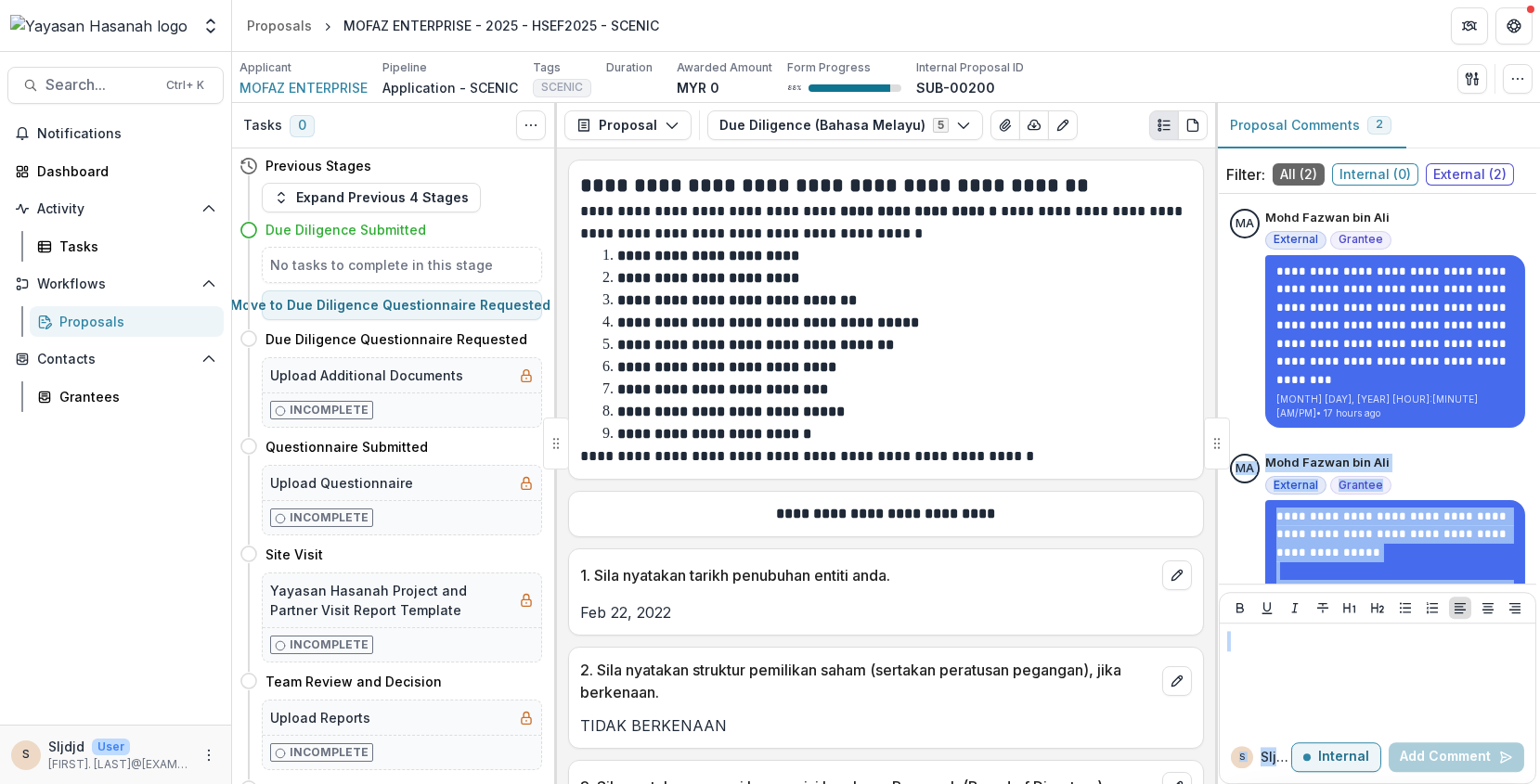 drag, startPoint x: 1527, startPoint y: 423, endPoint x: 1538, endPoint y: 478, distance: 56.089215 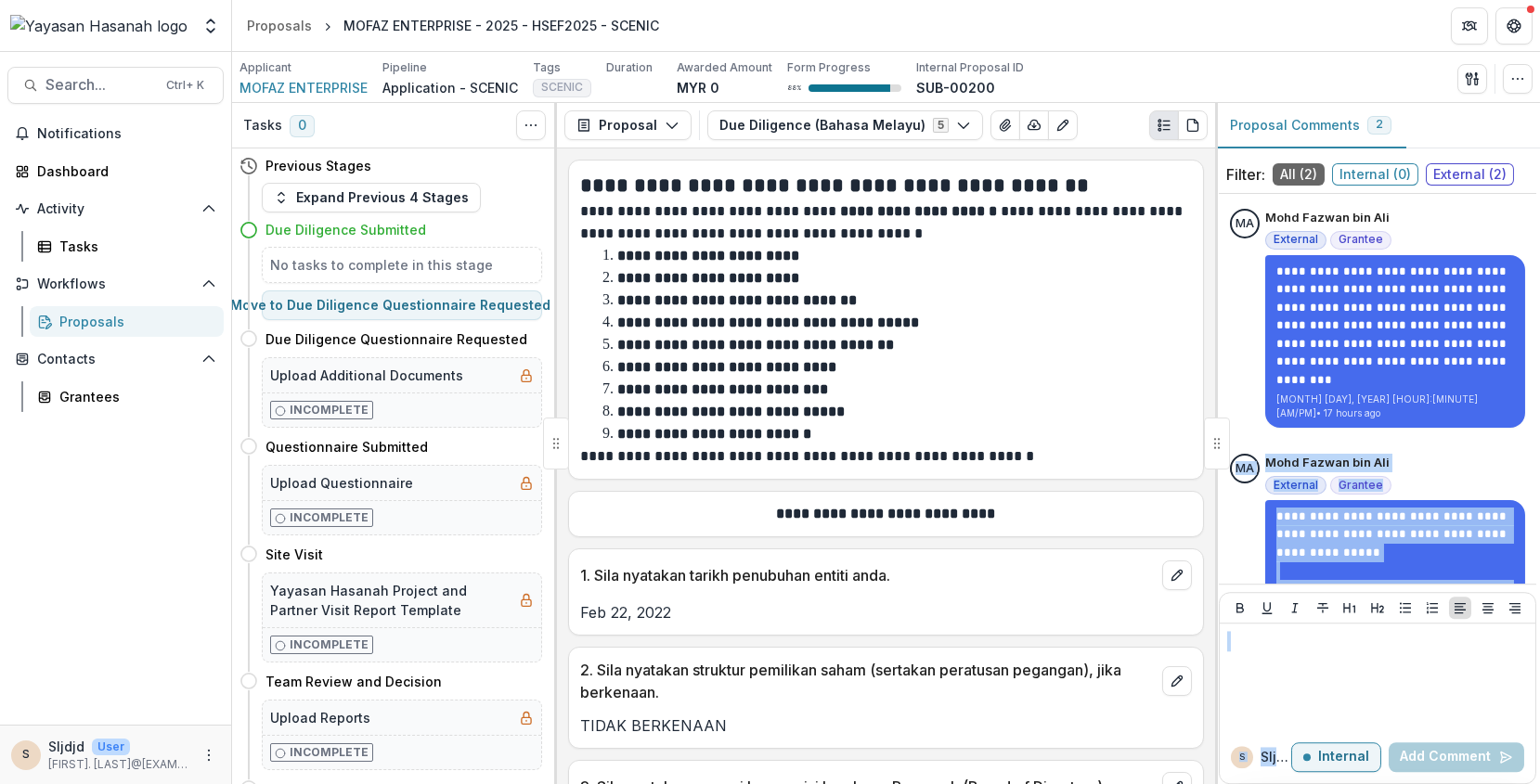 click on "Foundations Yayasan Hasanah Nonprofits [FIRST] Team Settings Proposals MOFAZ ENTERPRISE - [YEAR] - HSEF[YEAR] - SCENIC Search... Ctrl  + K Notifications Dashboard Activity Tasks Workflows Proposals Contacts Grantees S Sljdjd User [FIRST]. [LAST]@[EXAMPLE.COM] Applicant MOFAZ ENTERPRISE Pipeline Application - SCENIC Tags SCENIC All tags SCENIC Duration Awarded Amount MYR 0 Form Progress 88 % Internal Proposal ID SUB-00200 Send Email Proposal Files Edit Viewers View All Reviews View Related Entities Edit Attributes Change History Key Milestones Change Pipeline Archive Tasks 0 Show Cancelled Tasks Previous Stages Expand Previous 4 Stages Due Diligence Submitted No tasks to complete in this stage Move to Due Diligence Questionnaire Requested Due Diligence Questionnaire Requested Move here Upload Additional Documents Incomplete Questionnaire Submitted Move here Upload Questionnaire Incomplete Site Visit Move here Yayasan Hasanah Project and Partner Visit Report Template Incomplete Team Review and Decision 5" at bounding box center (770, 392) 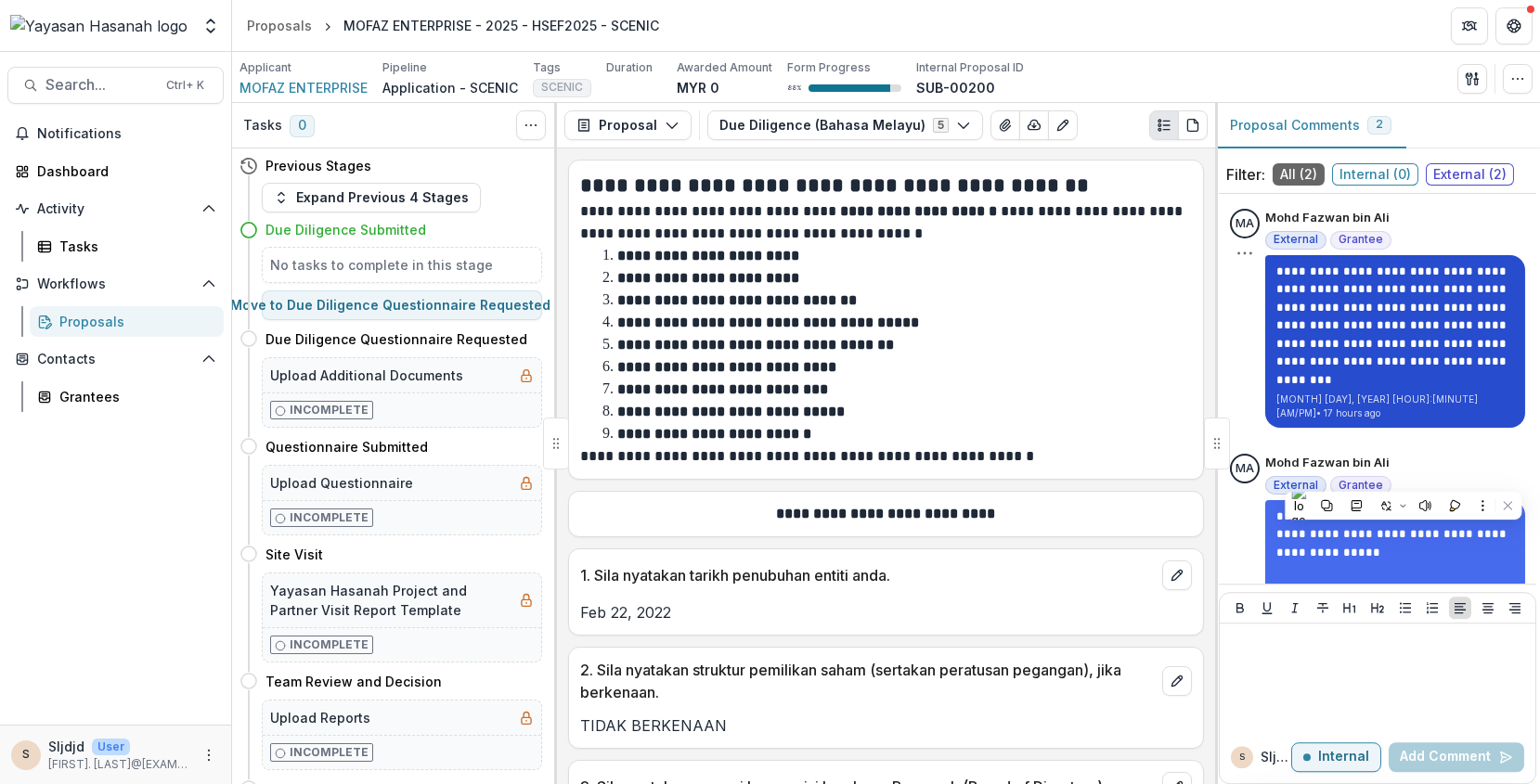 click on "**********" at bounding box center (1395, 326) 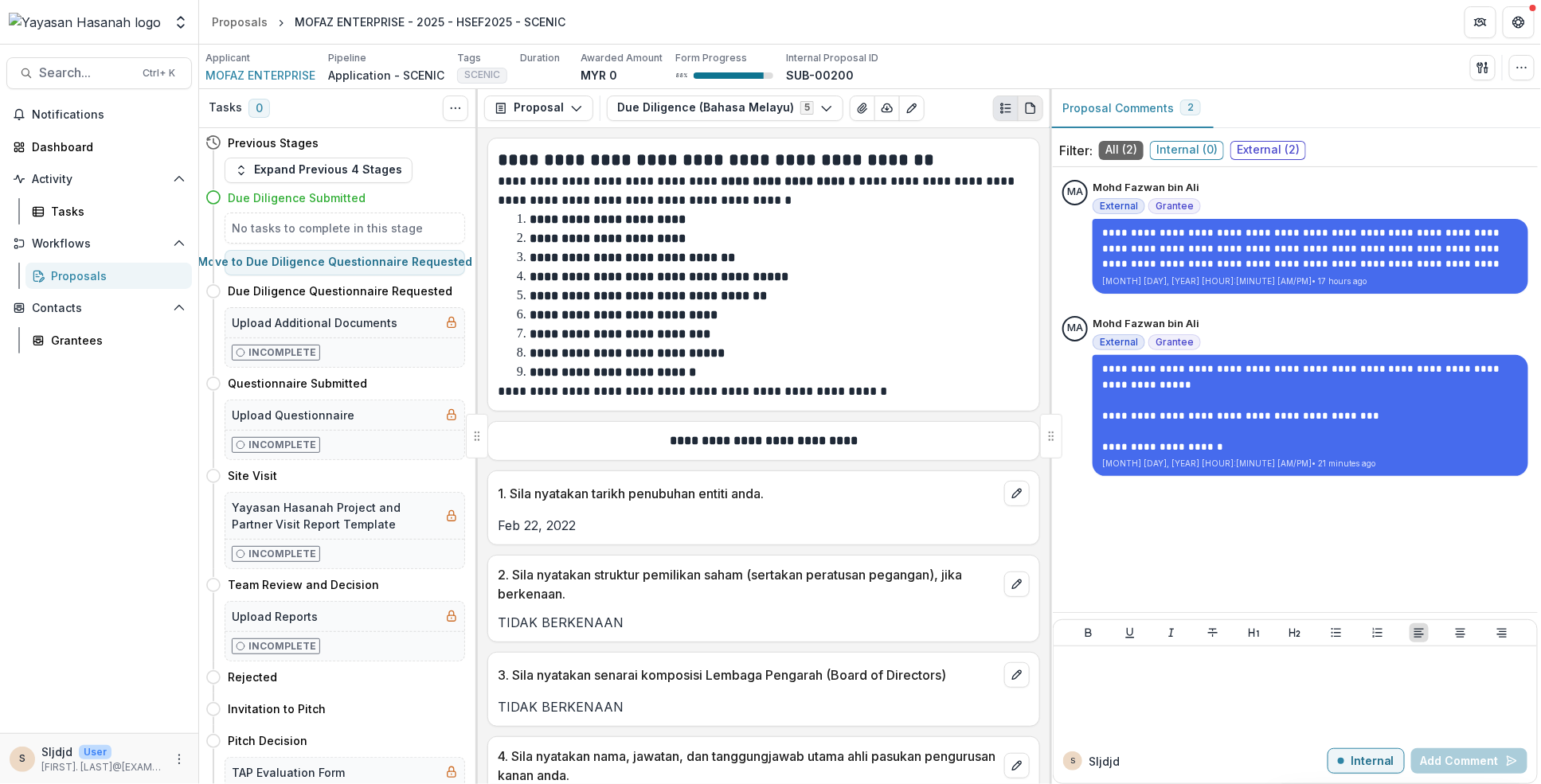 click at bounding box center [1031, 108] 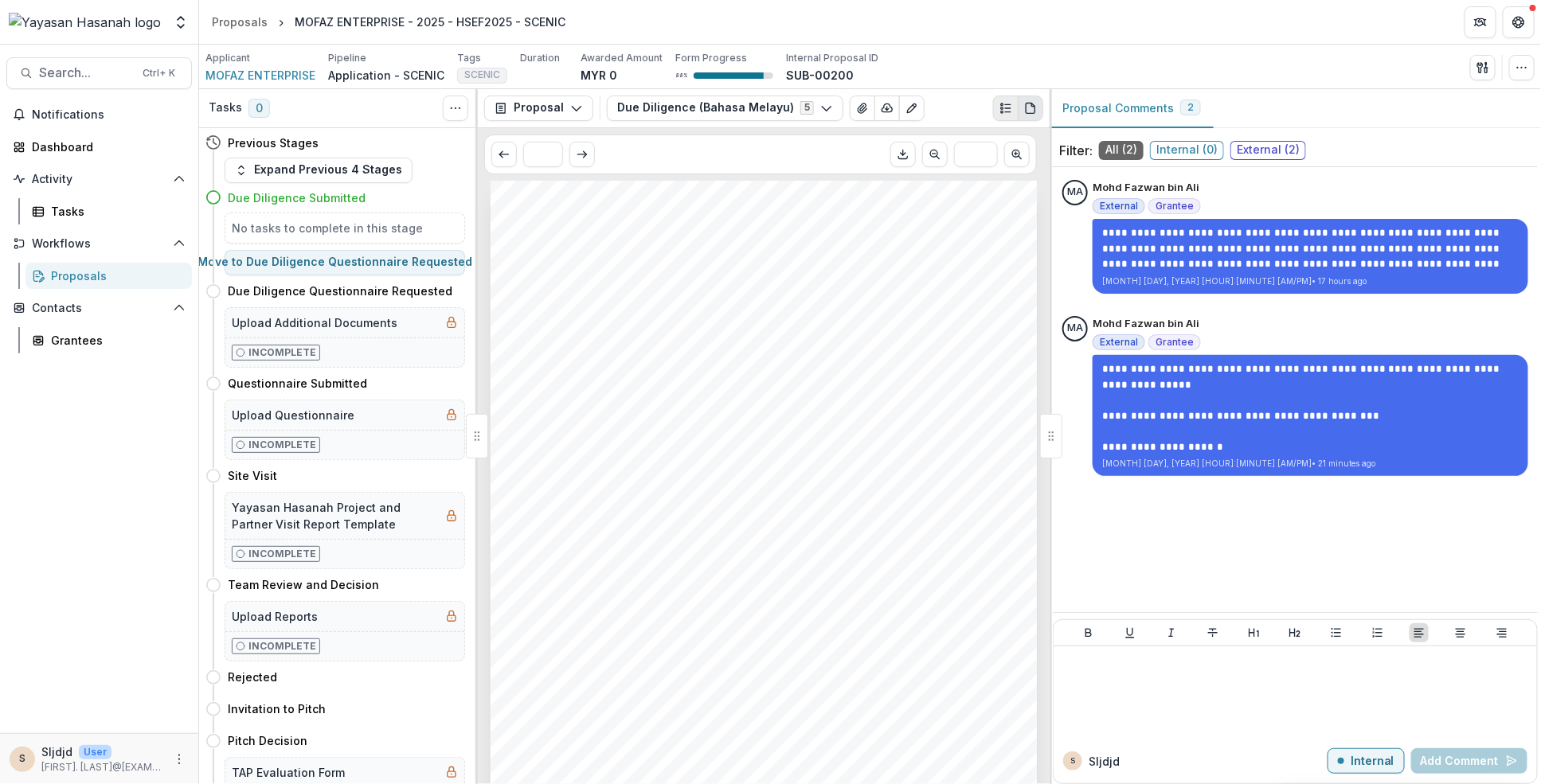 click 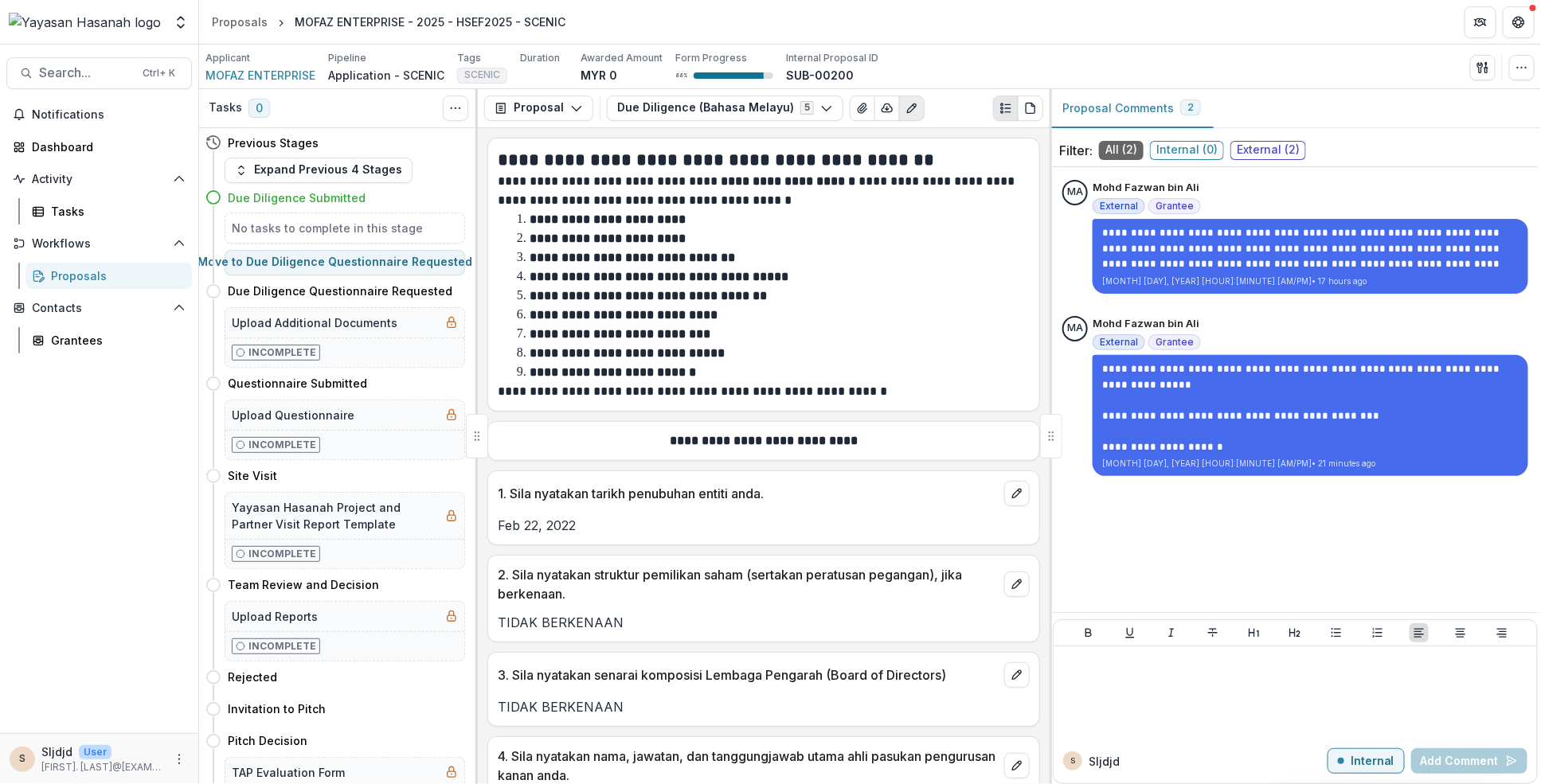 click 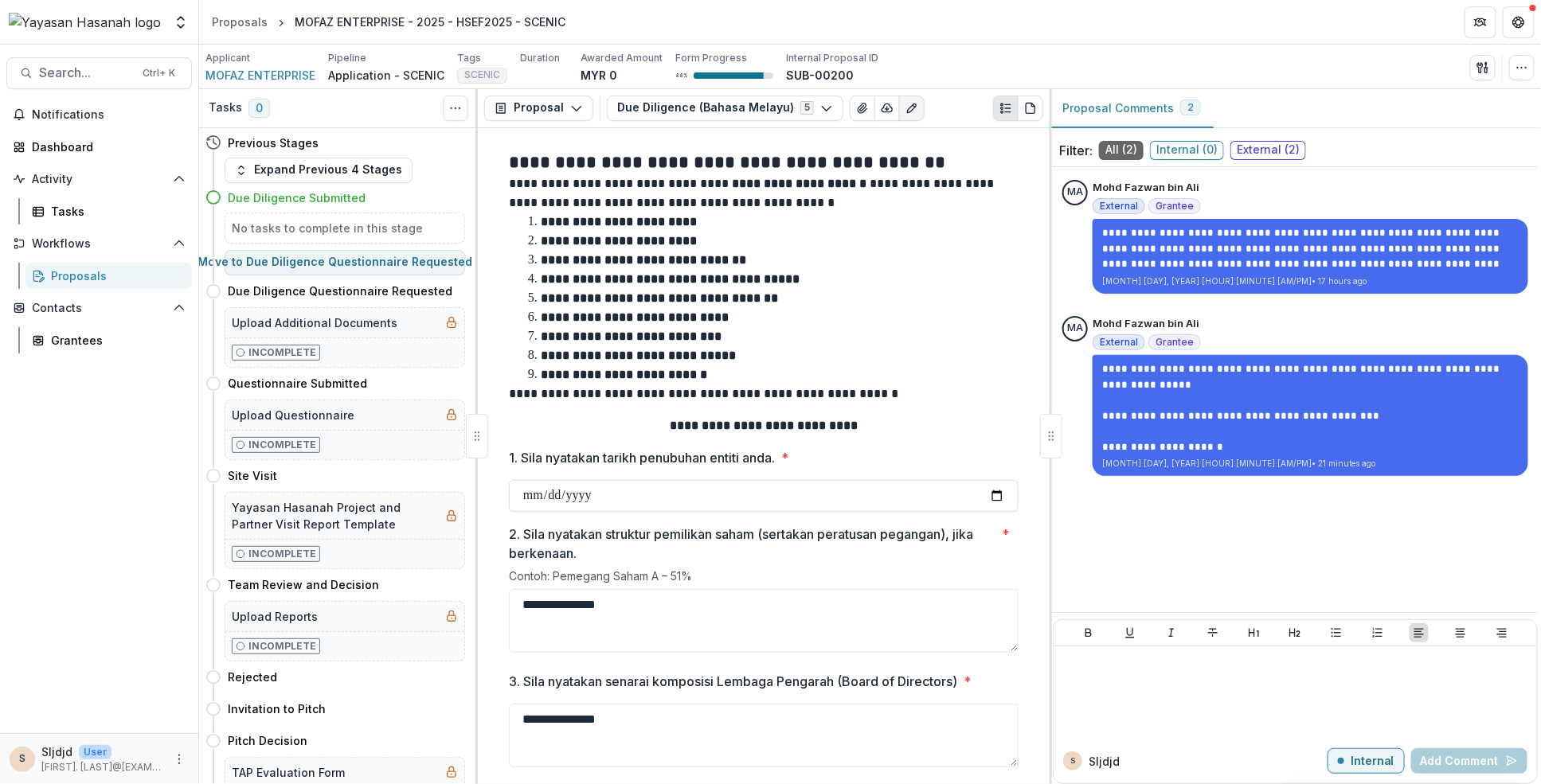 click on "**********" at bounding box center [773, 337] 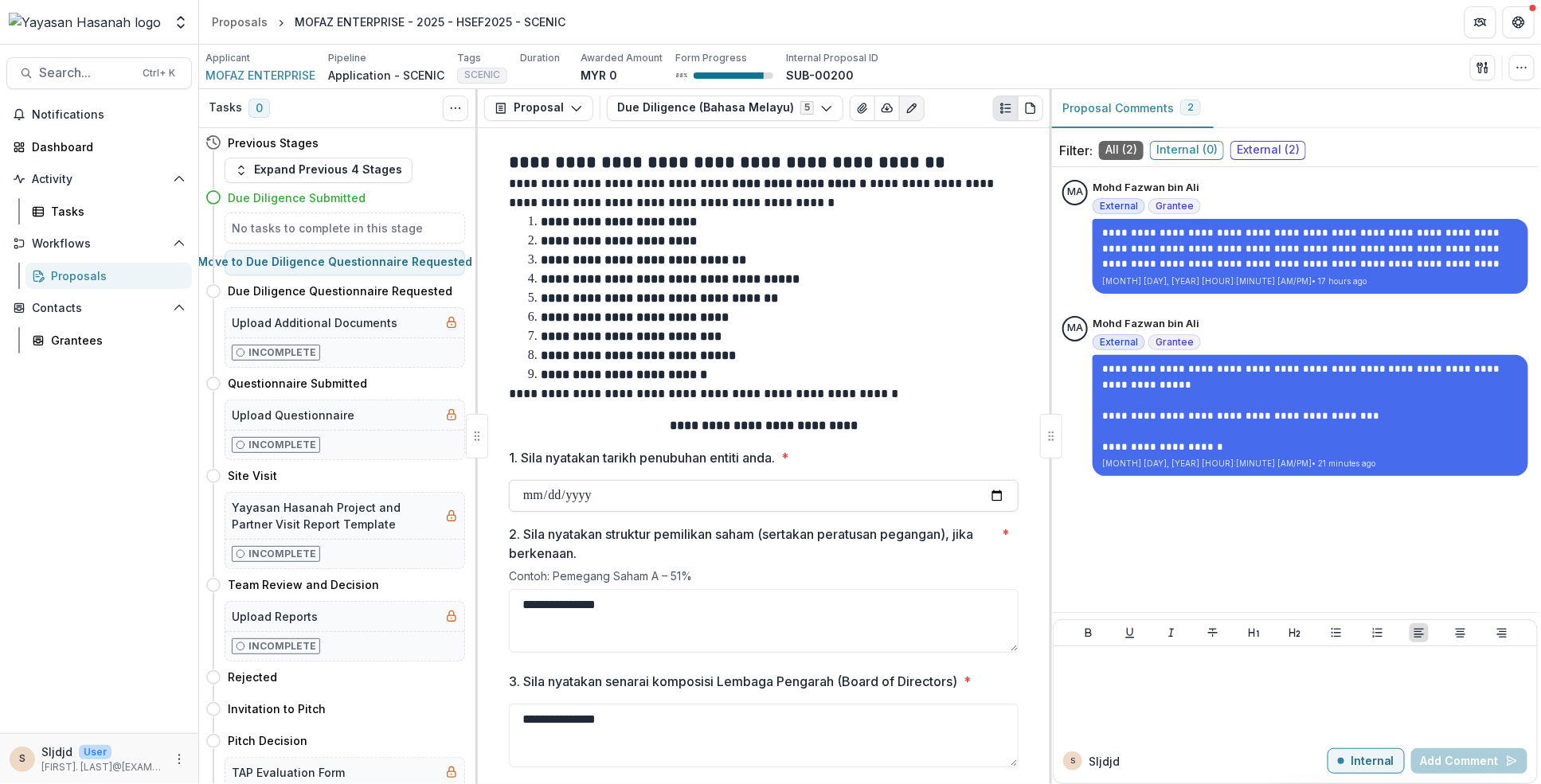click on "**********" at bounding box center [764, 496] 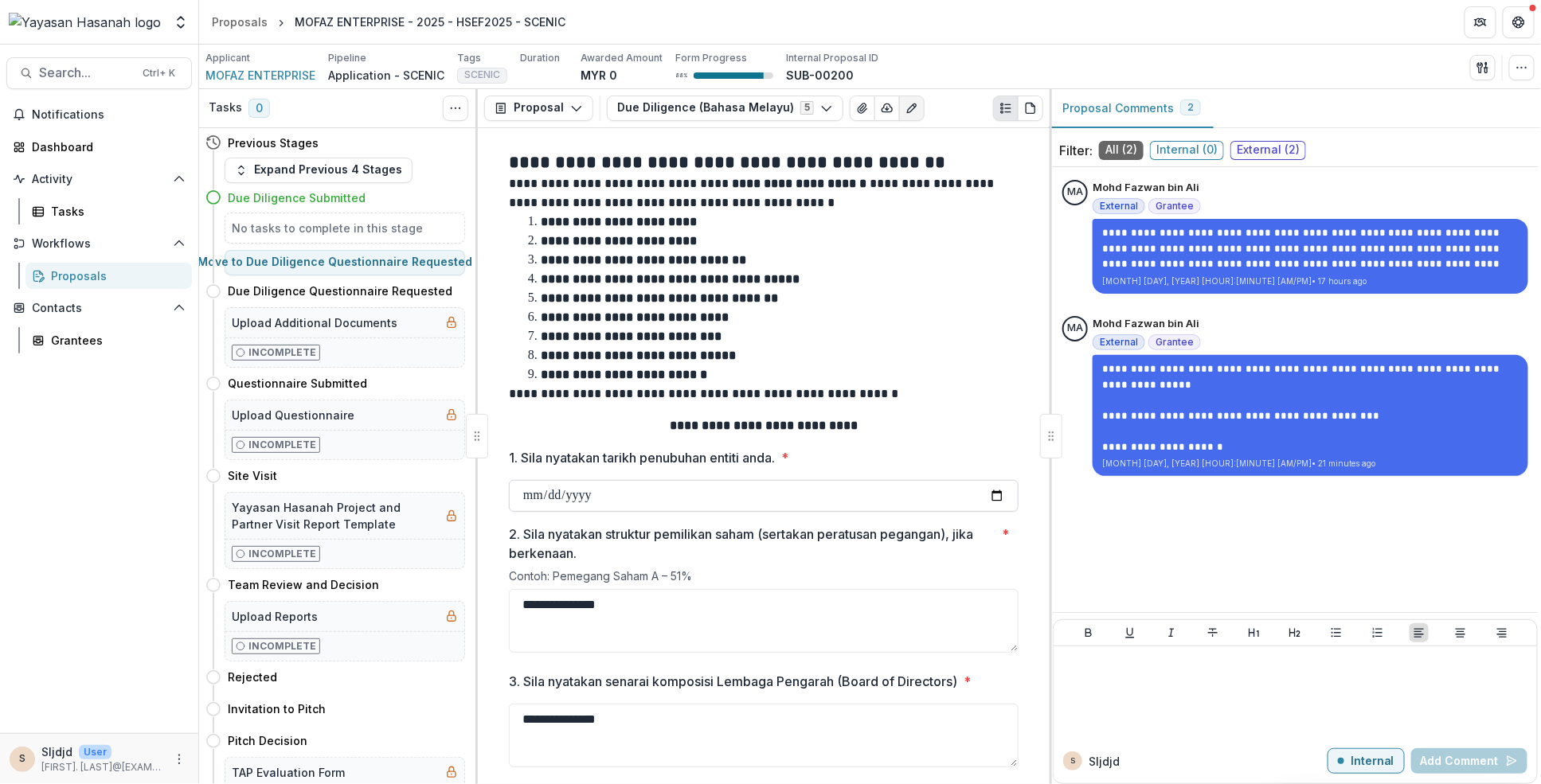 click on "**********" at bounding box center [764, 496] 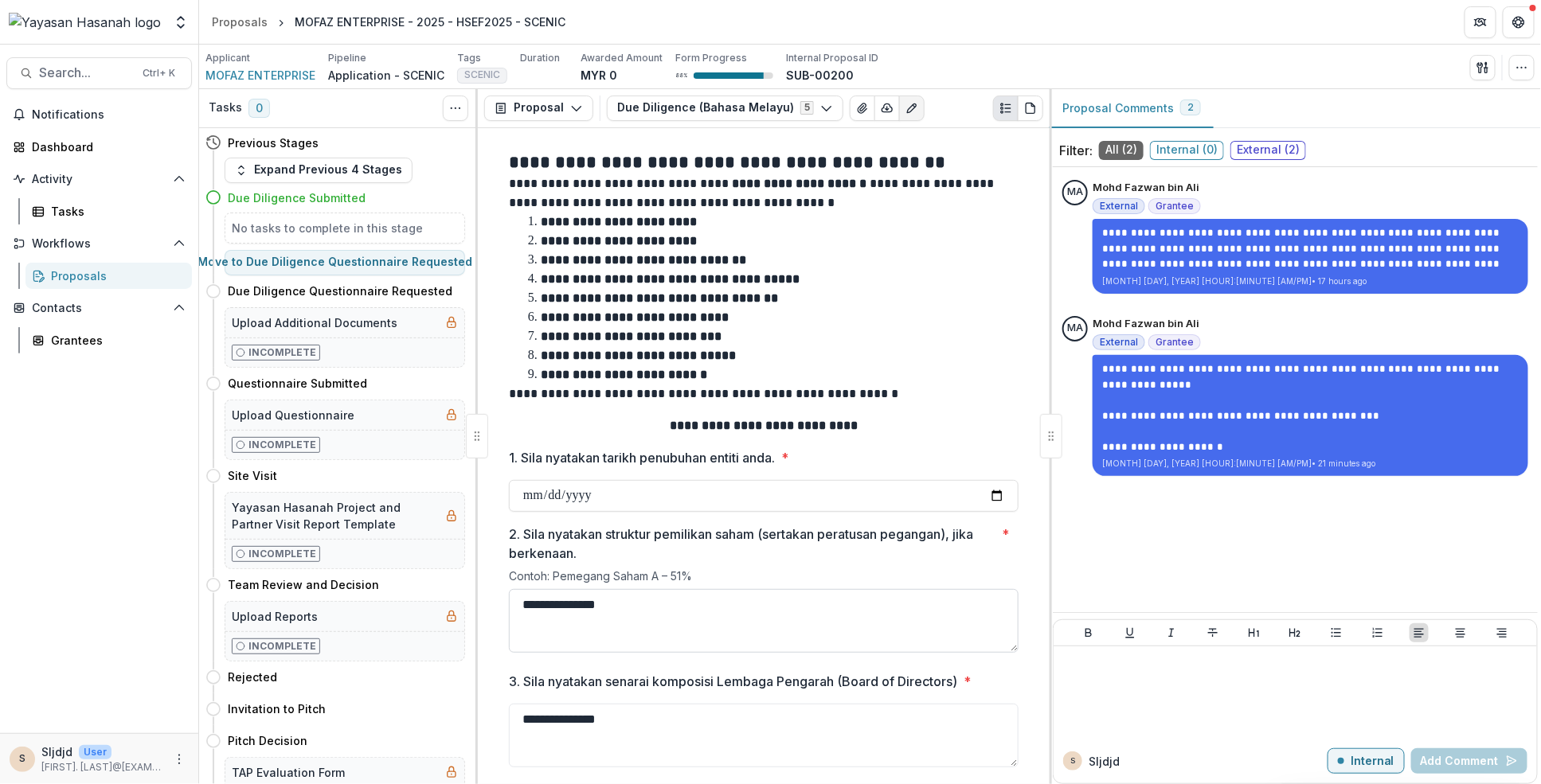 click on "**********" at bounding box center [764, 621] 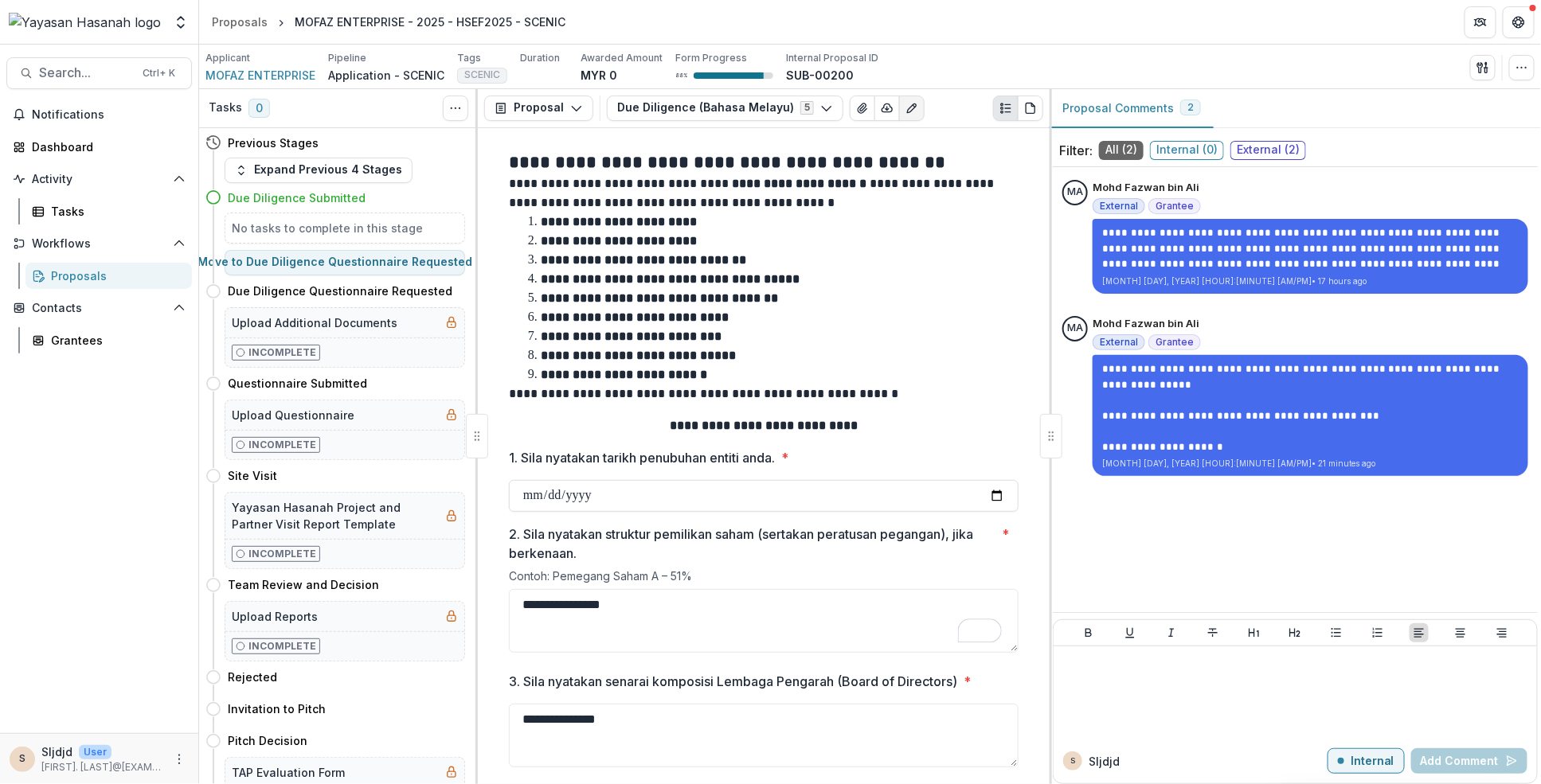 type on "**********" 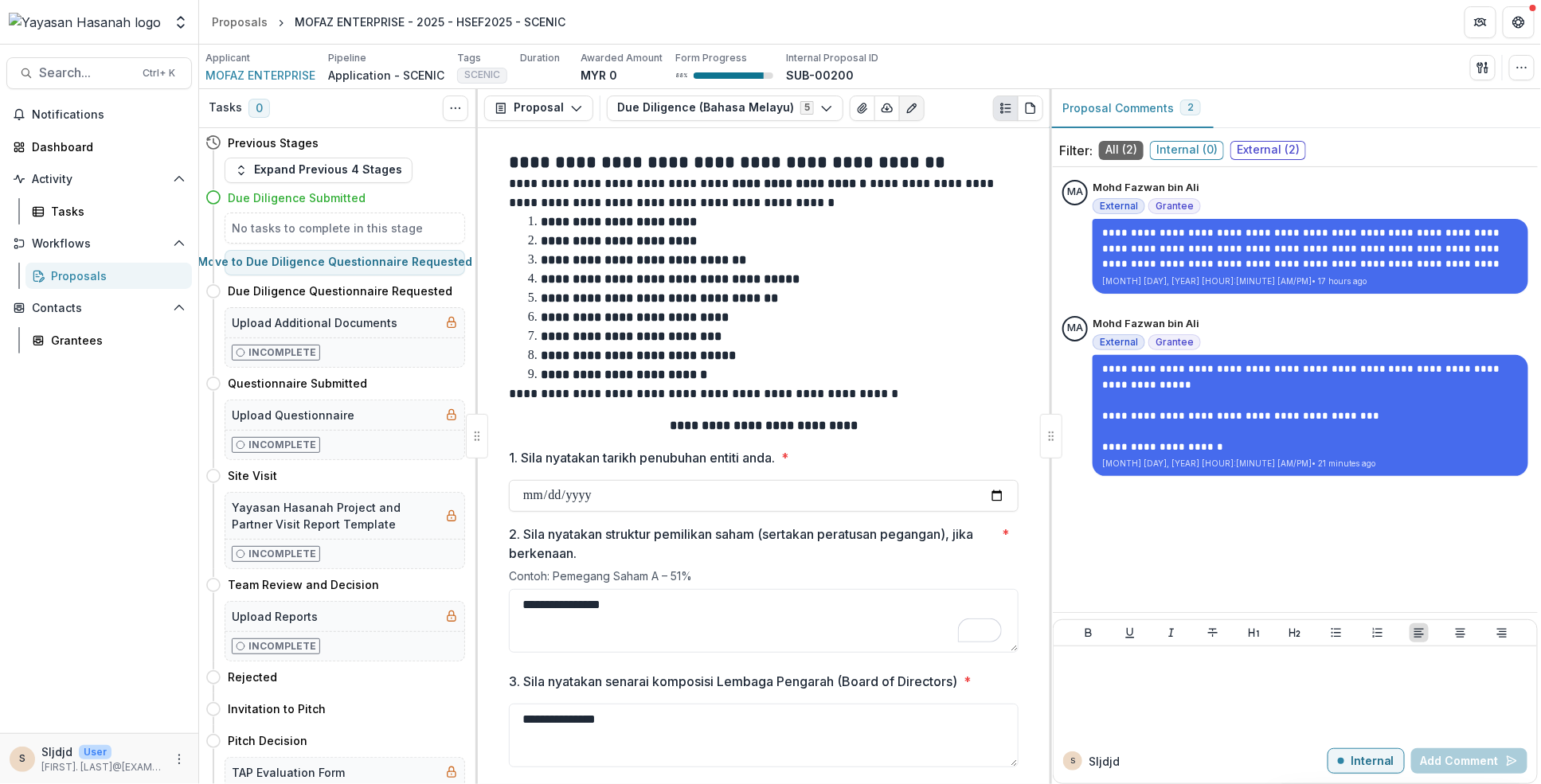 click at bounding box center (477, 436) 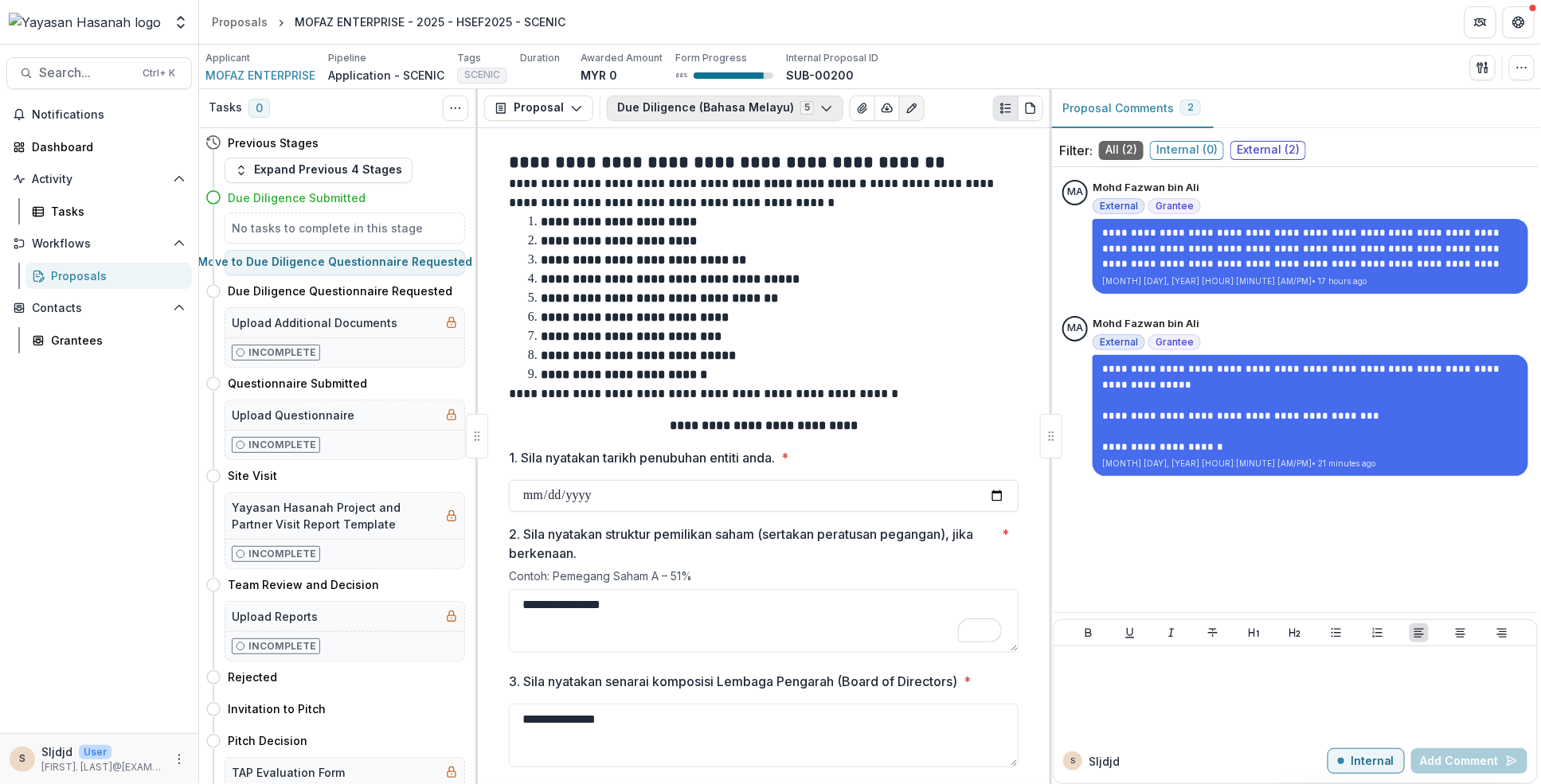 click 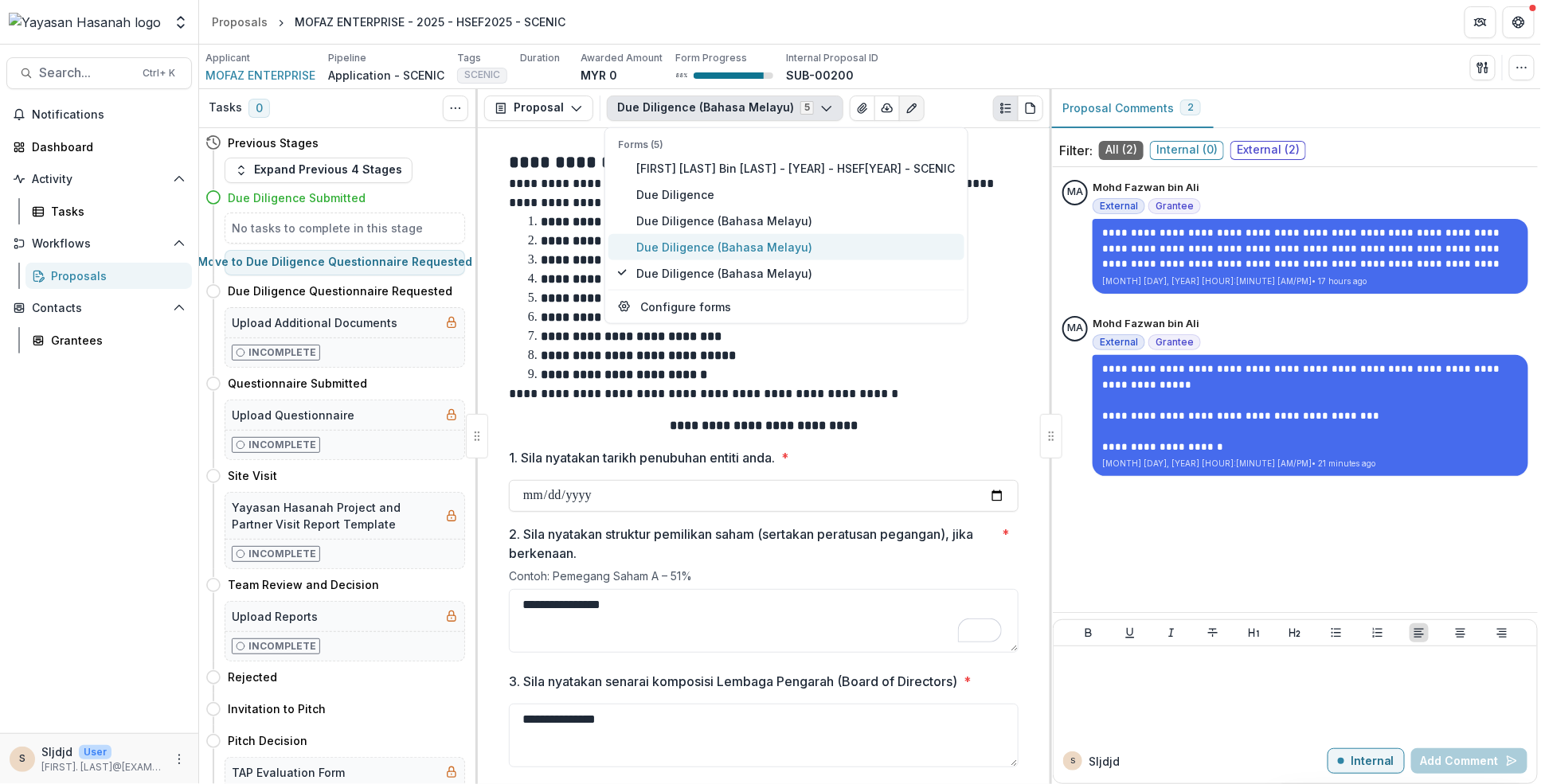 click on "Due Diligence (Bahasa Melayu)" at bounding box center [796, 246] 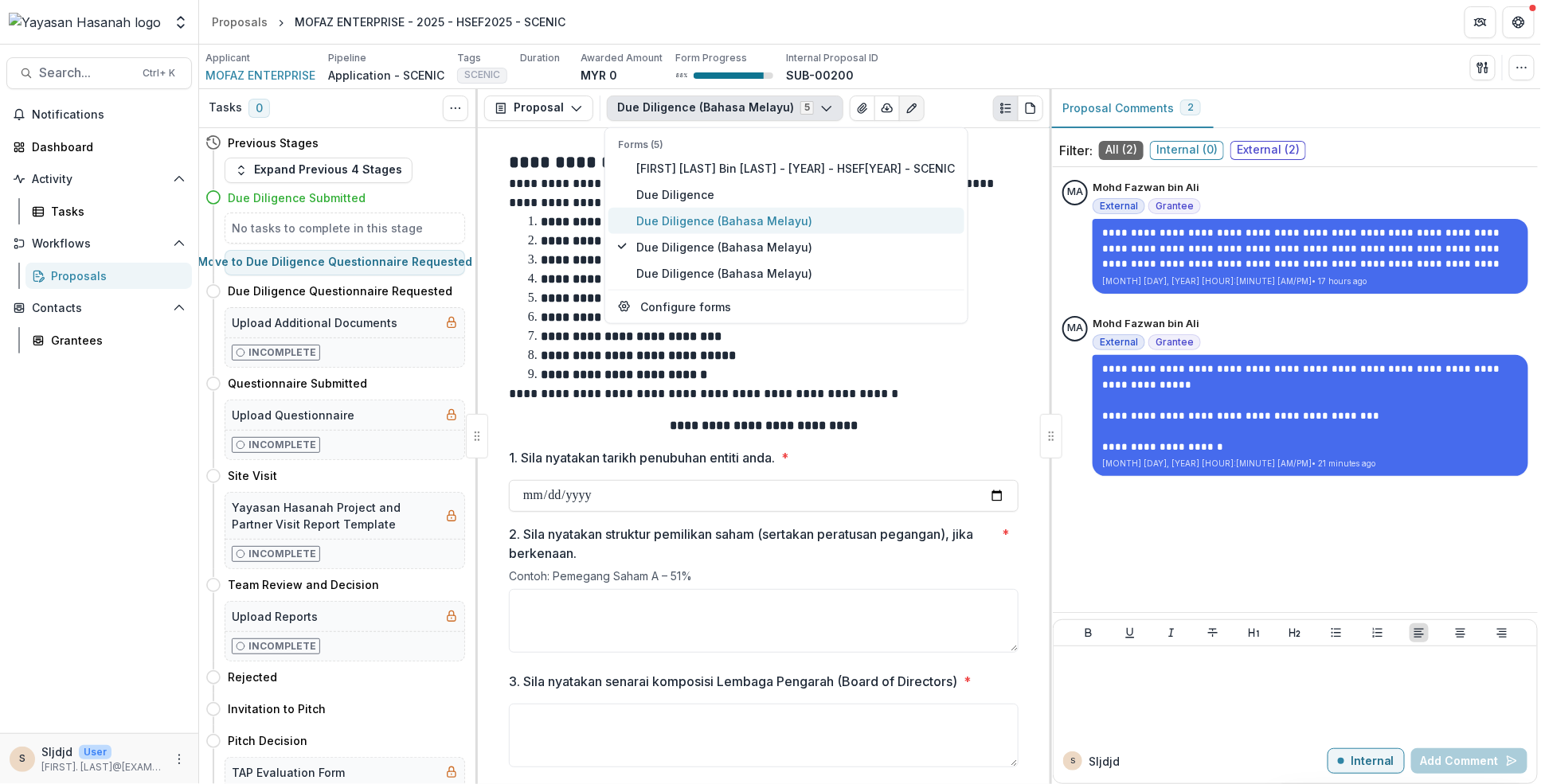 click on "Due Diligence (Bahasa Melayu)" at bounding box center [796, 220] 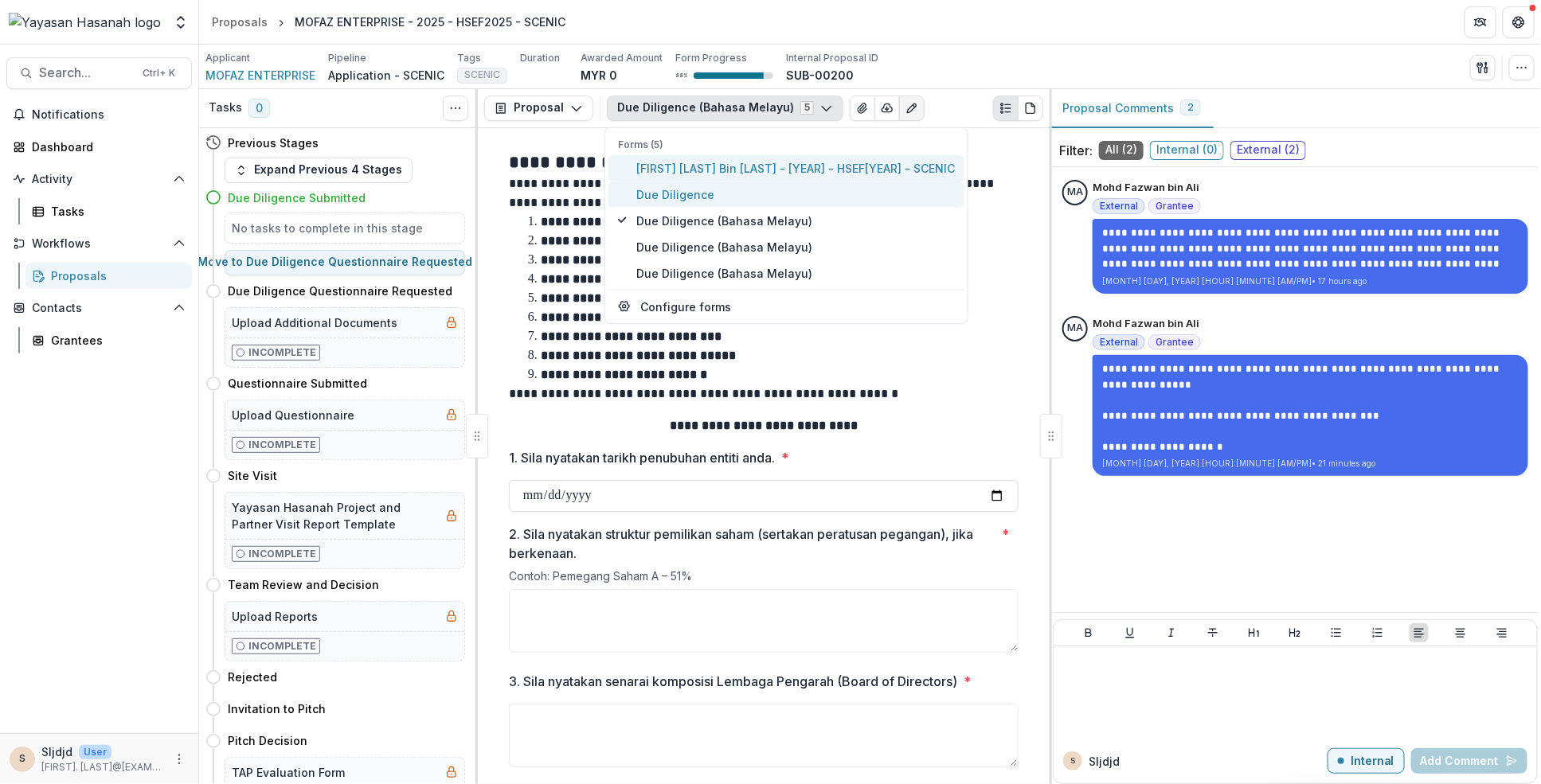 click on "[FIRST] [LAST] Bin [LAST] - [YEAR] - HSEF[YEAR] - SCENIC" at bounding box center (786, 167) 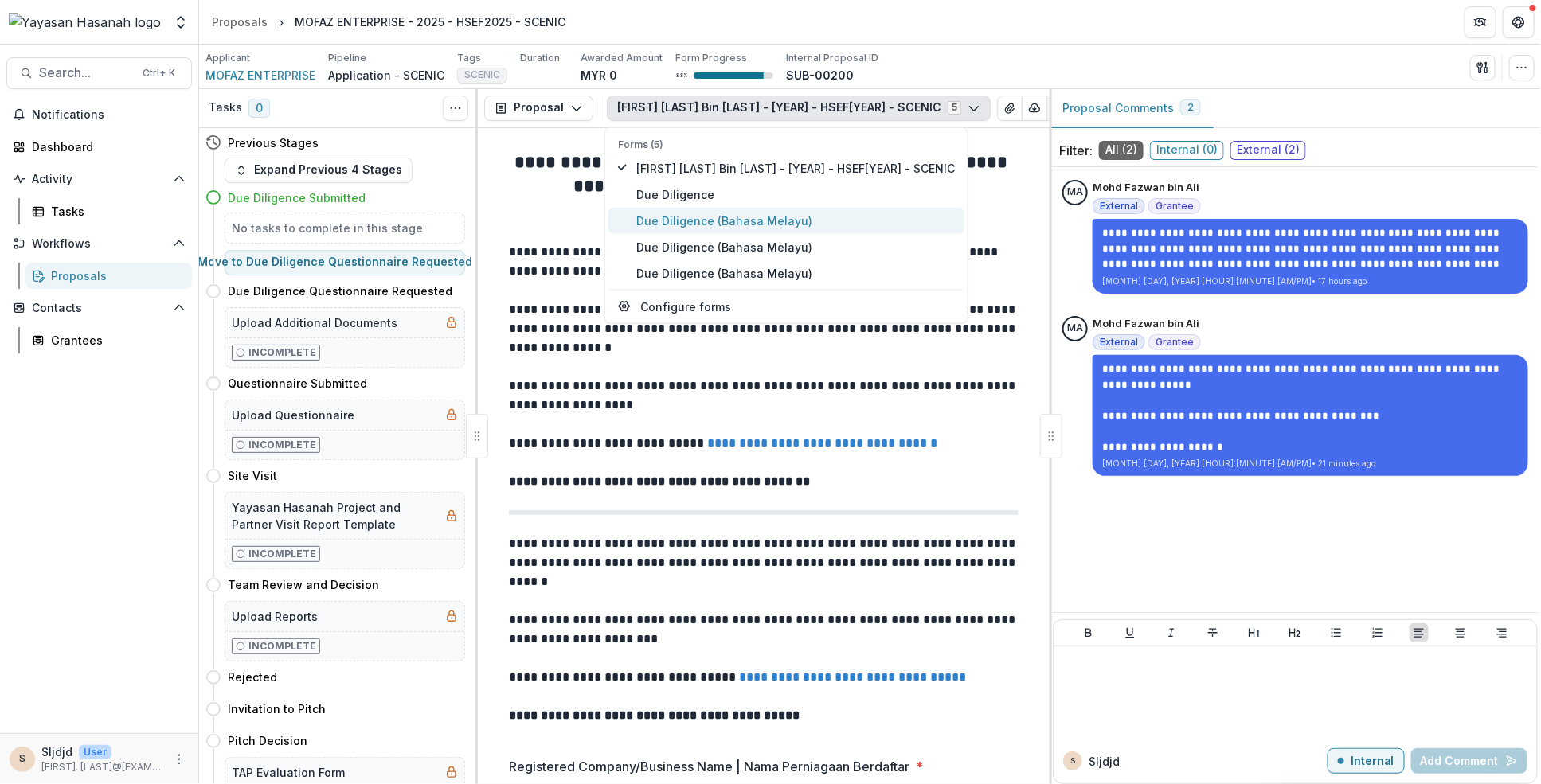 click on "Due Diligence (Bahasa Melayu)" at bounding box center [786, 220] 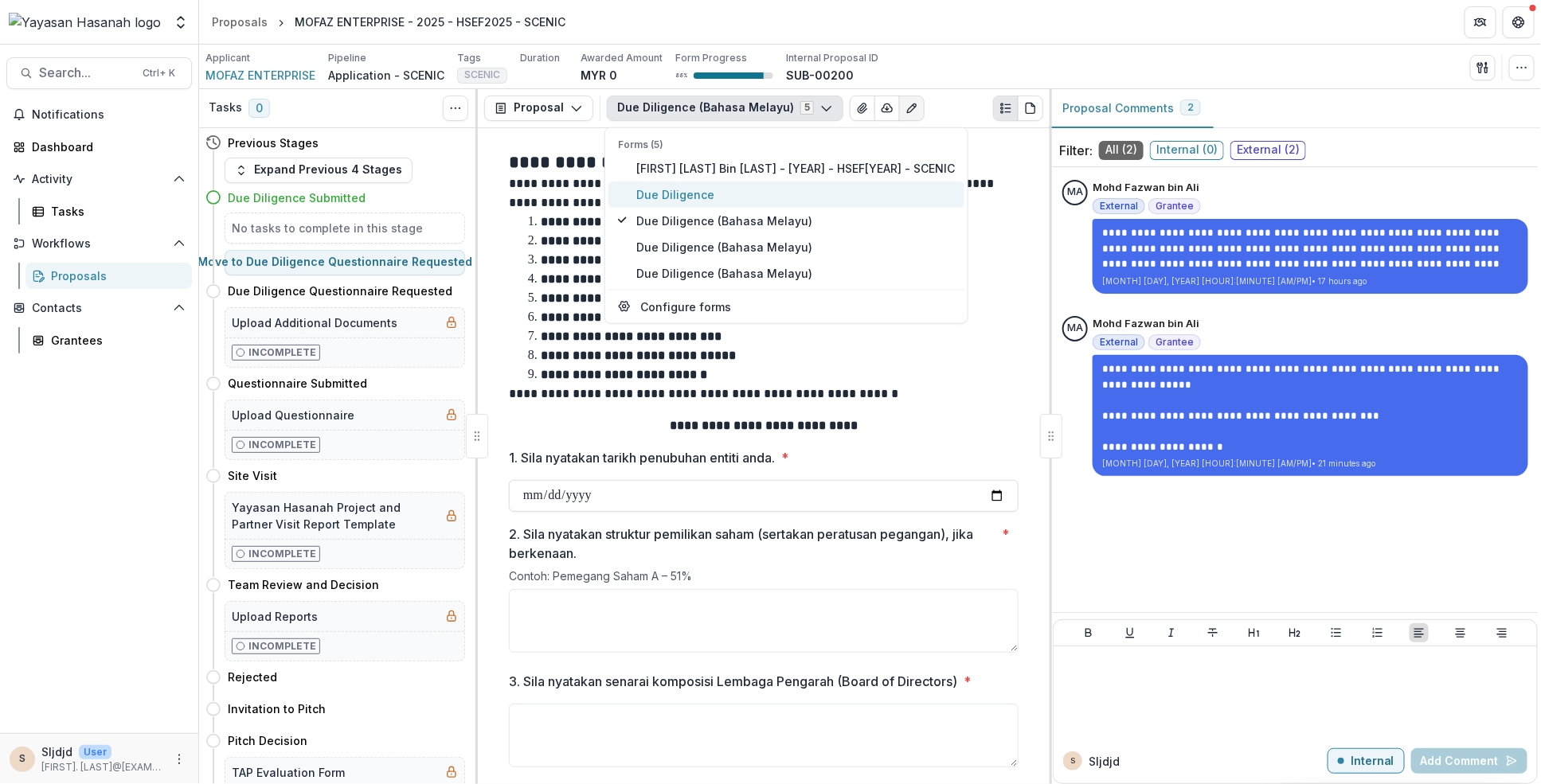 click on "Due Diligence" at bounding box center (796, 193) 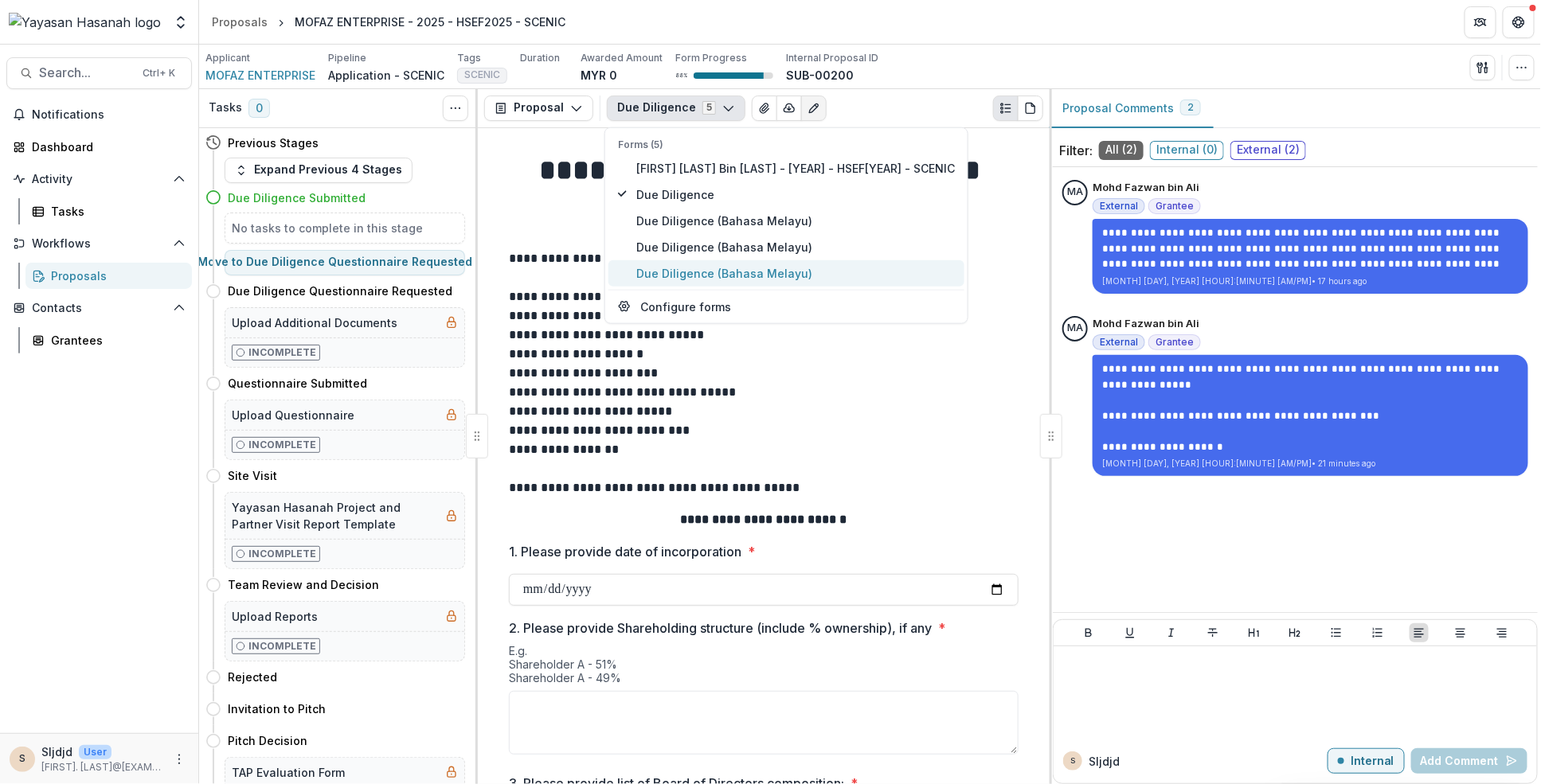 click on "Due Diligence (Bahasa Melayu)" at bounding box center [796, 272] 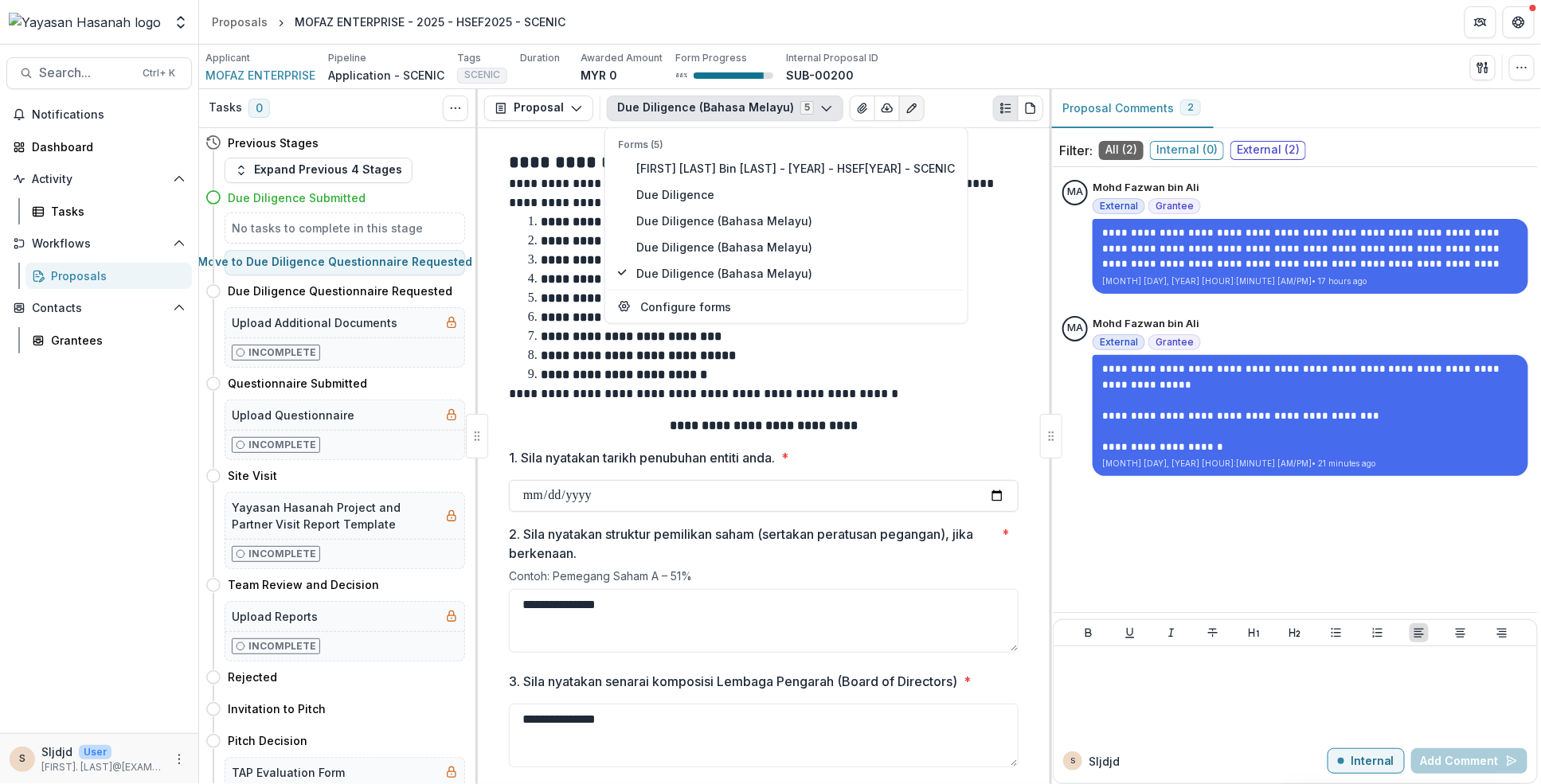 click on "**********" at bounding box center (764, 394) 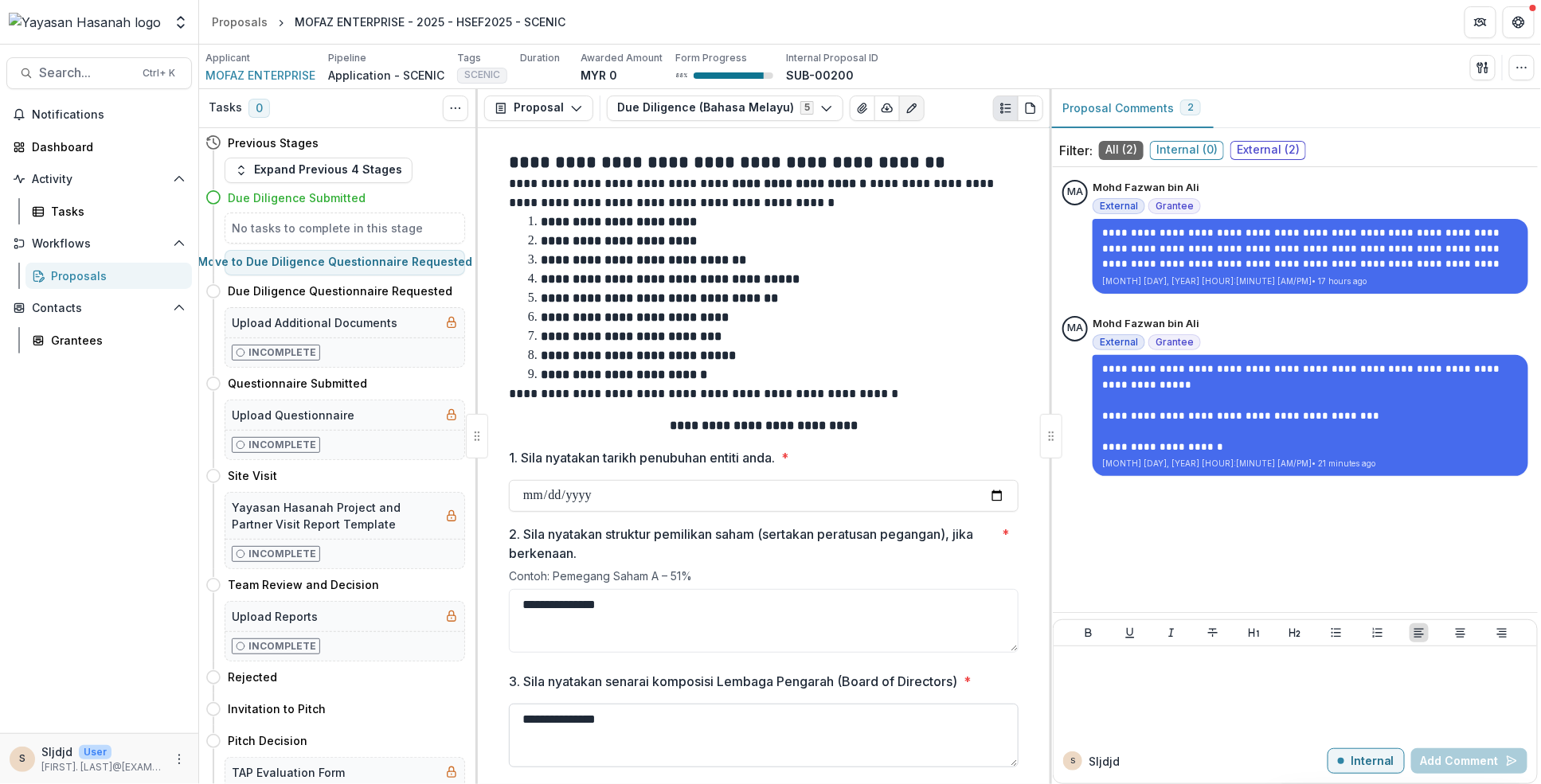 type 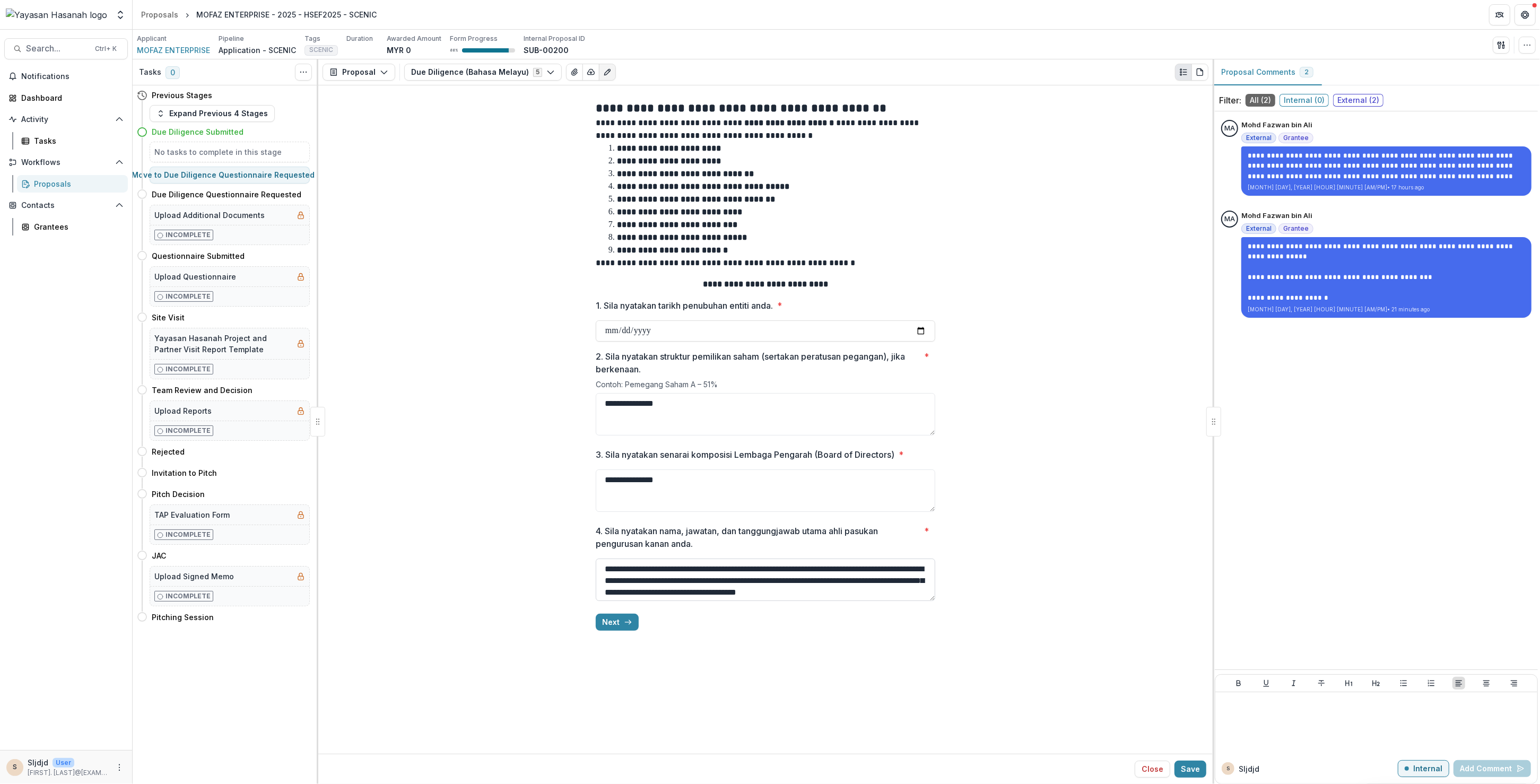 scroll, scrollTop: 119, scrollLeft: 0, axis: vertical 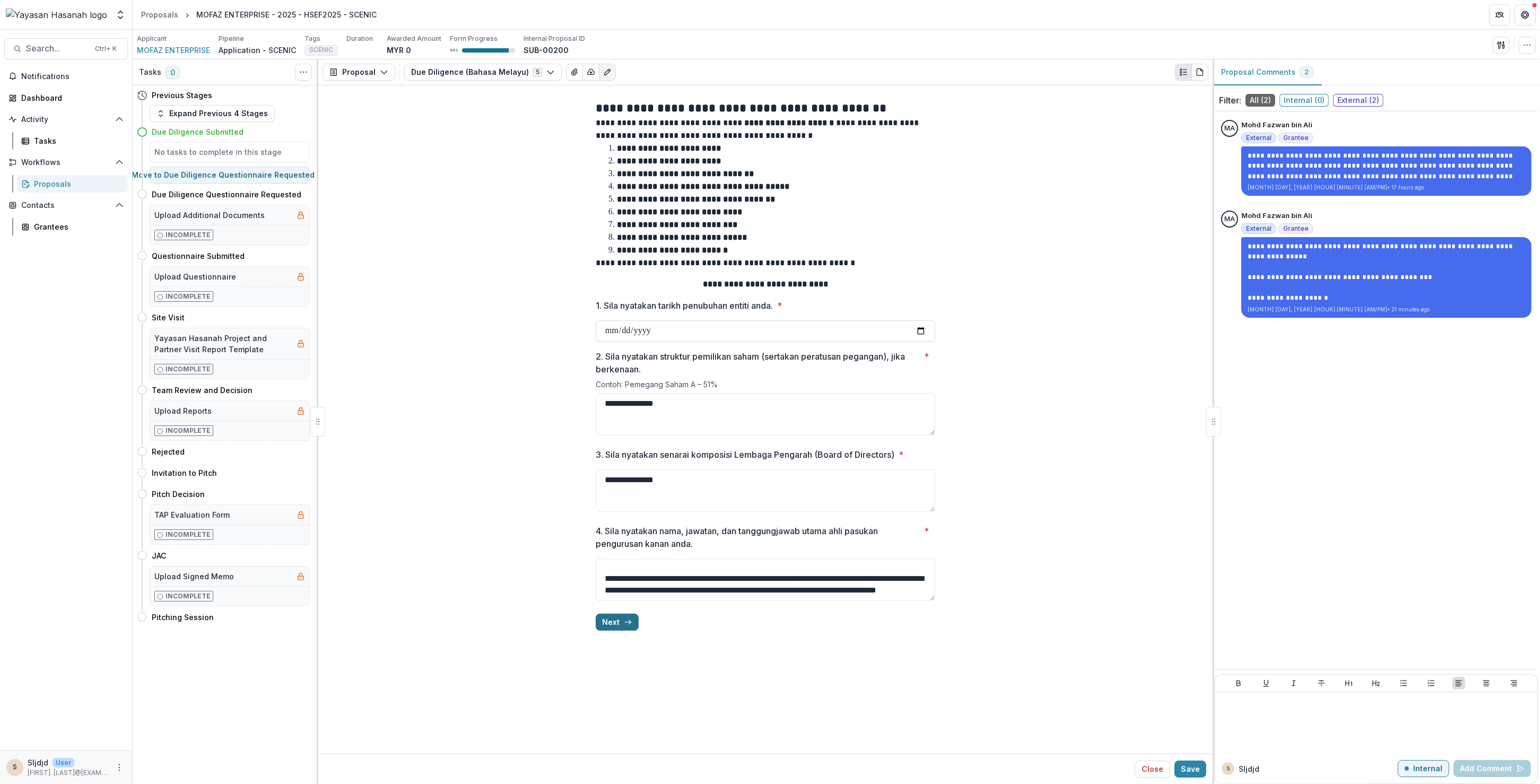 click on "Next" at bounding box center [617, 622] 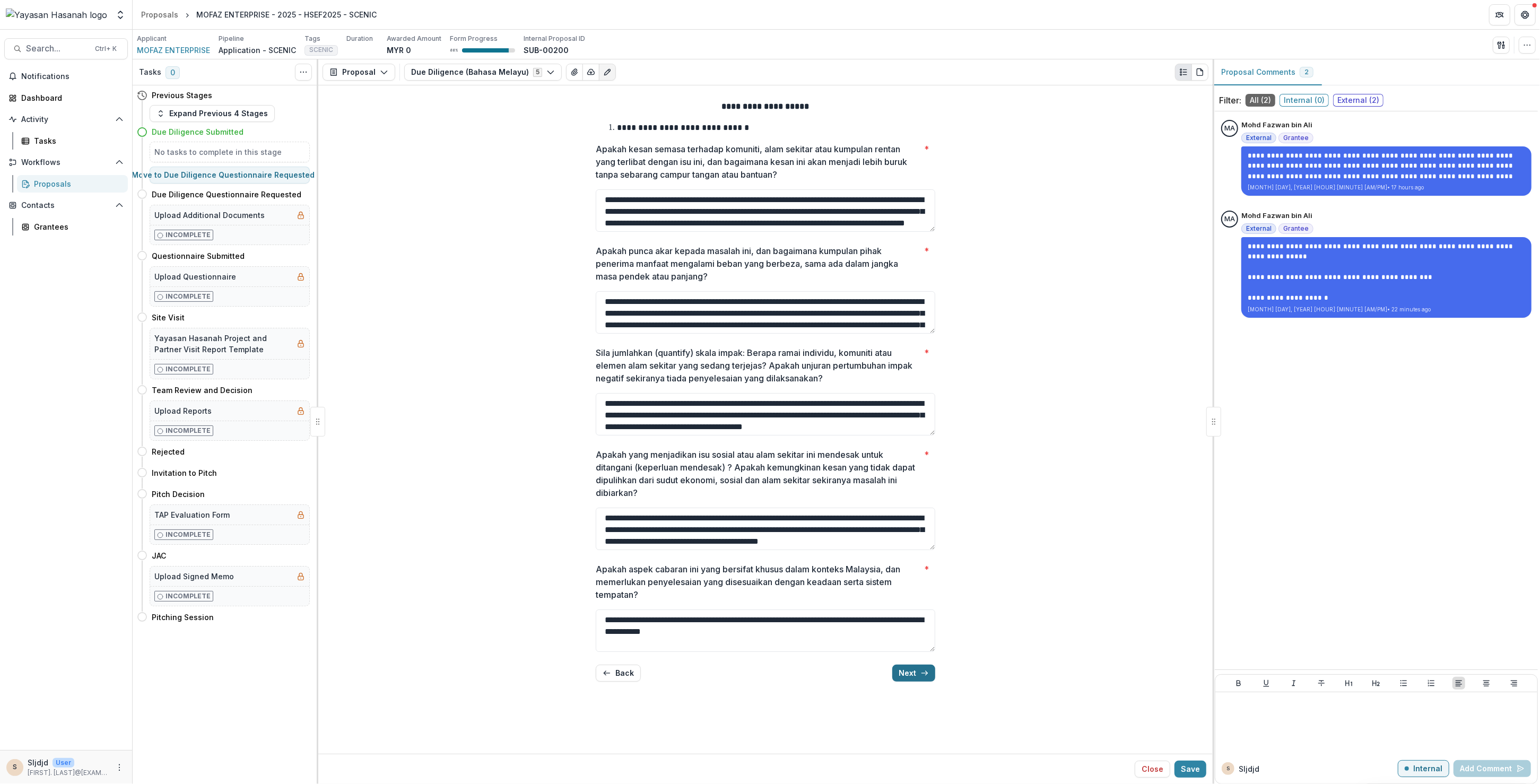 click on "Next" at bounding box center (913, 673) 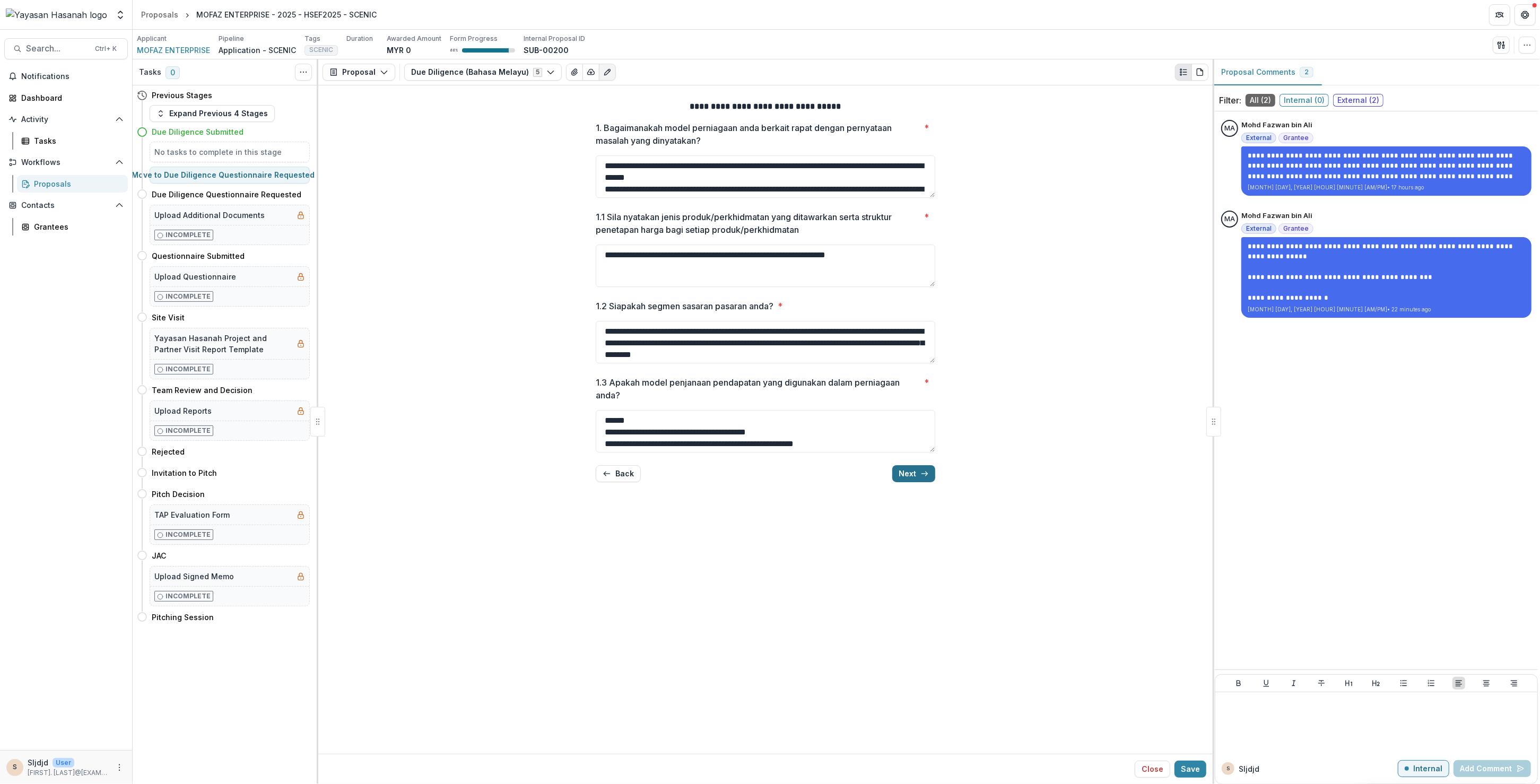 click on "Next" at bounding box center (913, 474) 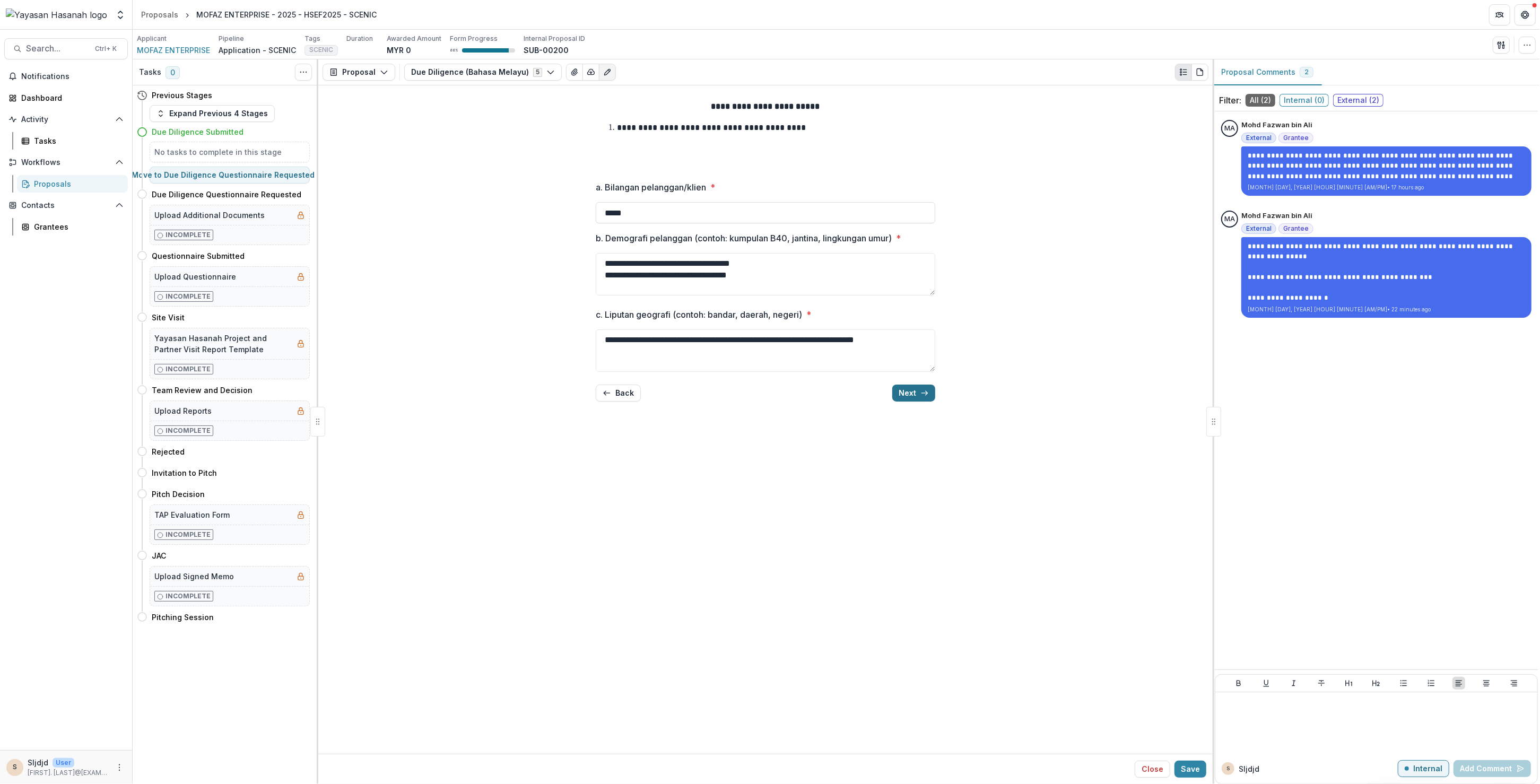 click on "Next" at bounding box center (913, 393) 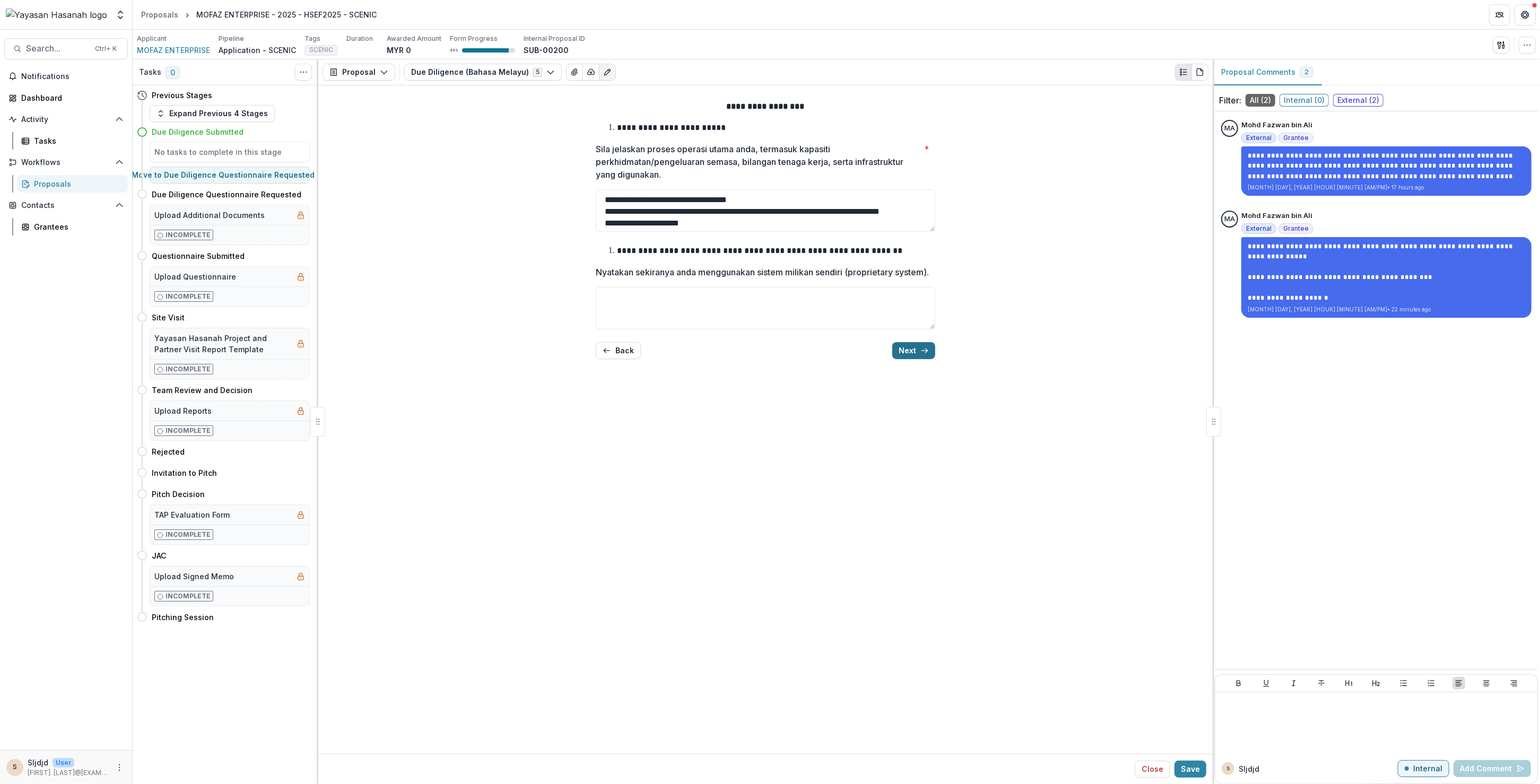 click on "Next" at bounding box center [913, 351] 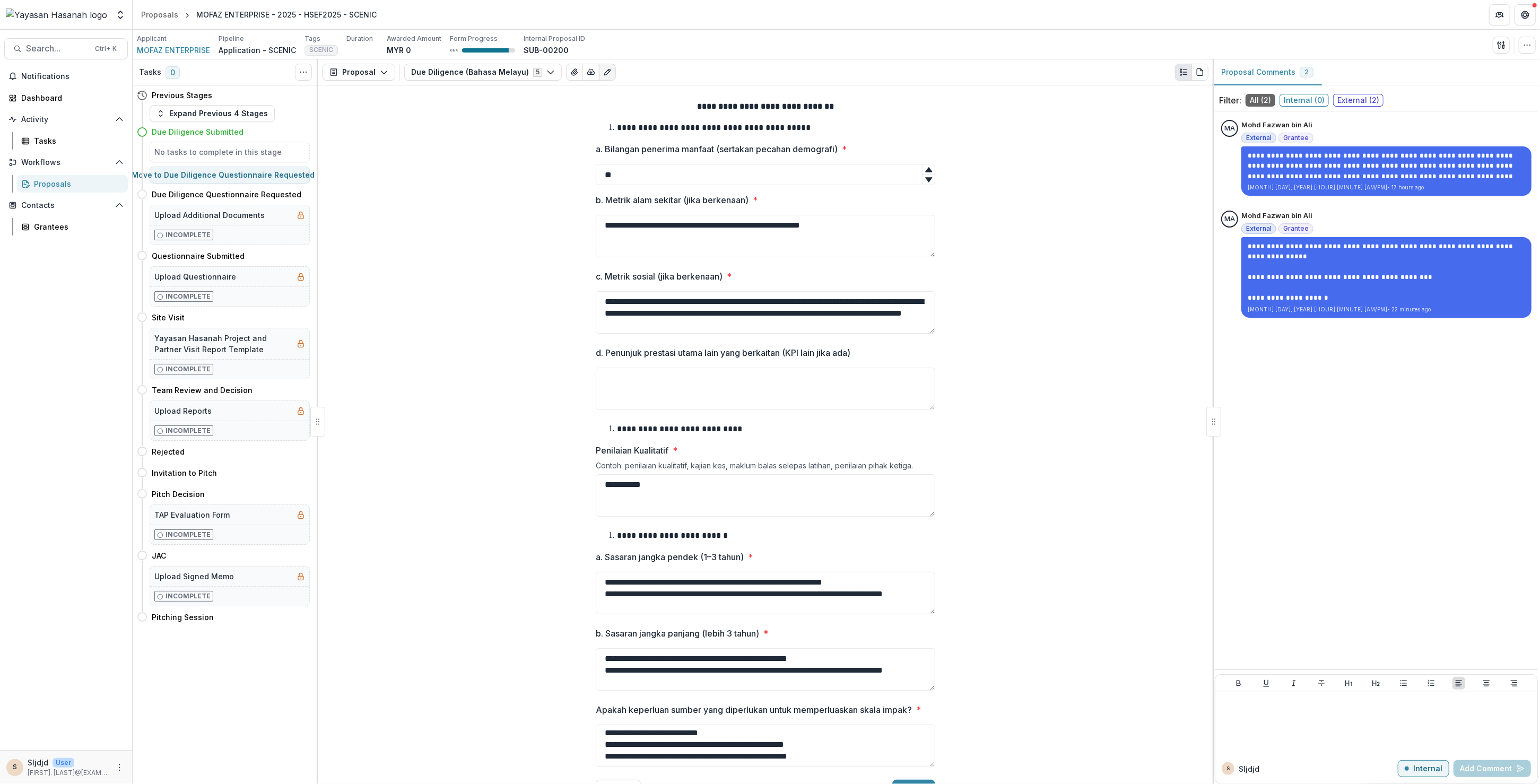 type 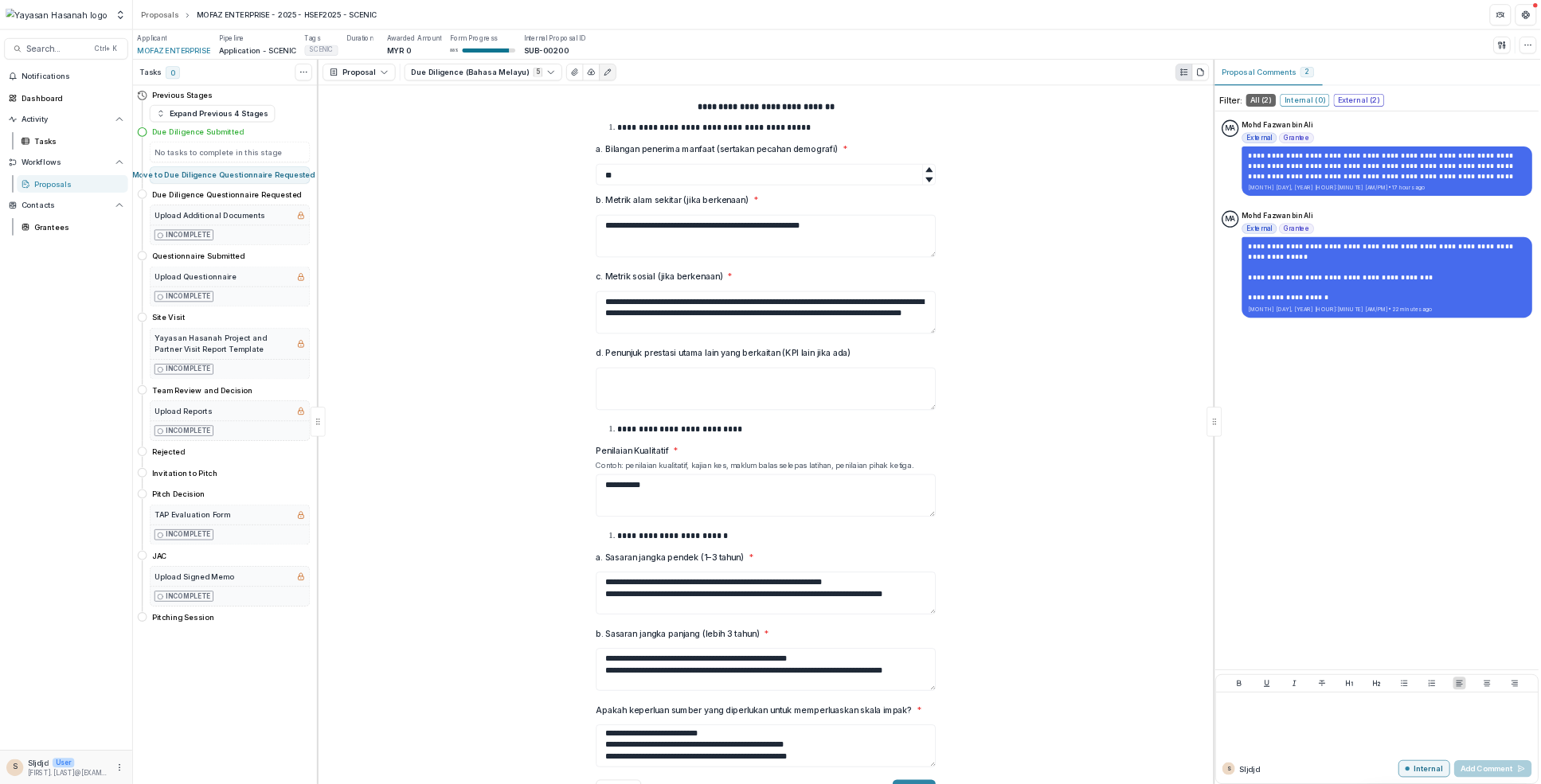 scroll, scrollTop: 125, scrollLeft: 0, axis: vertical 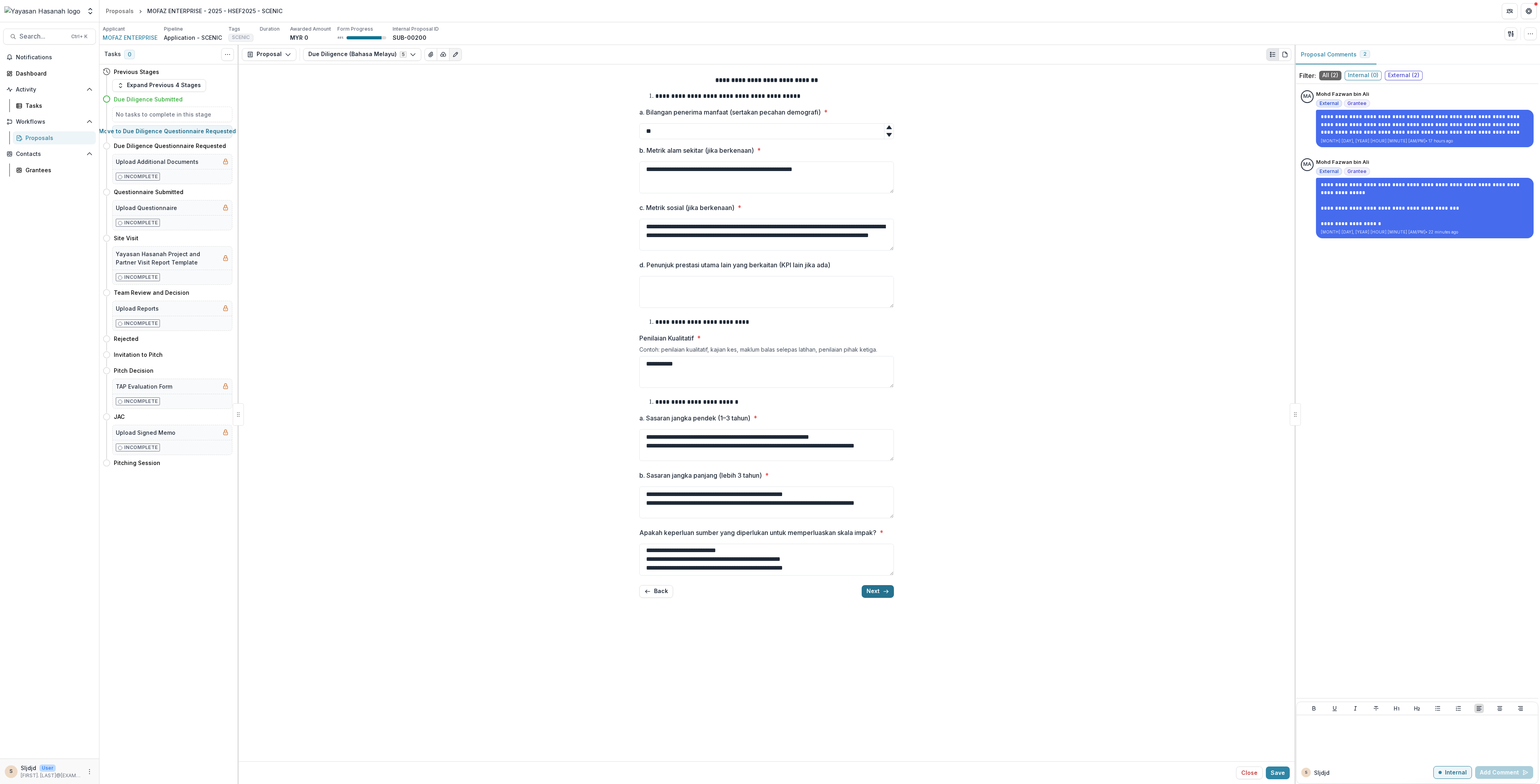 click 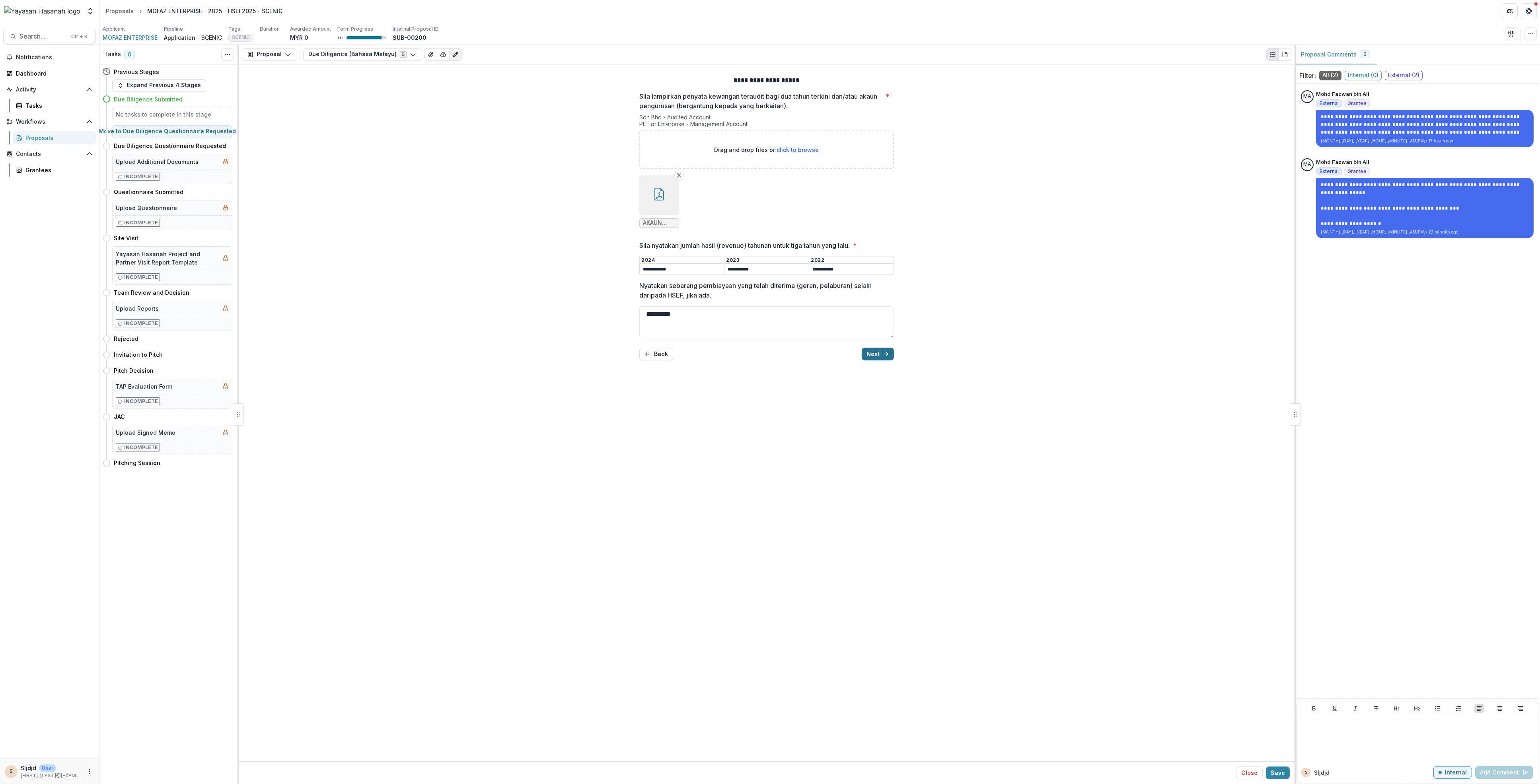 click 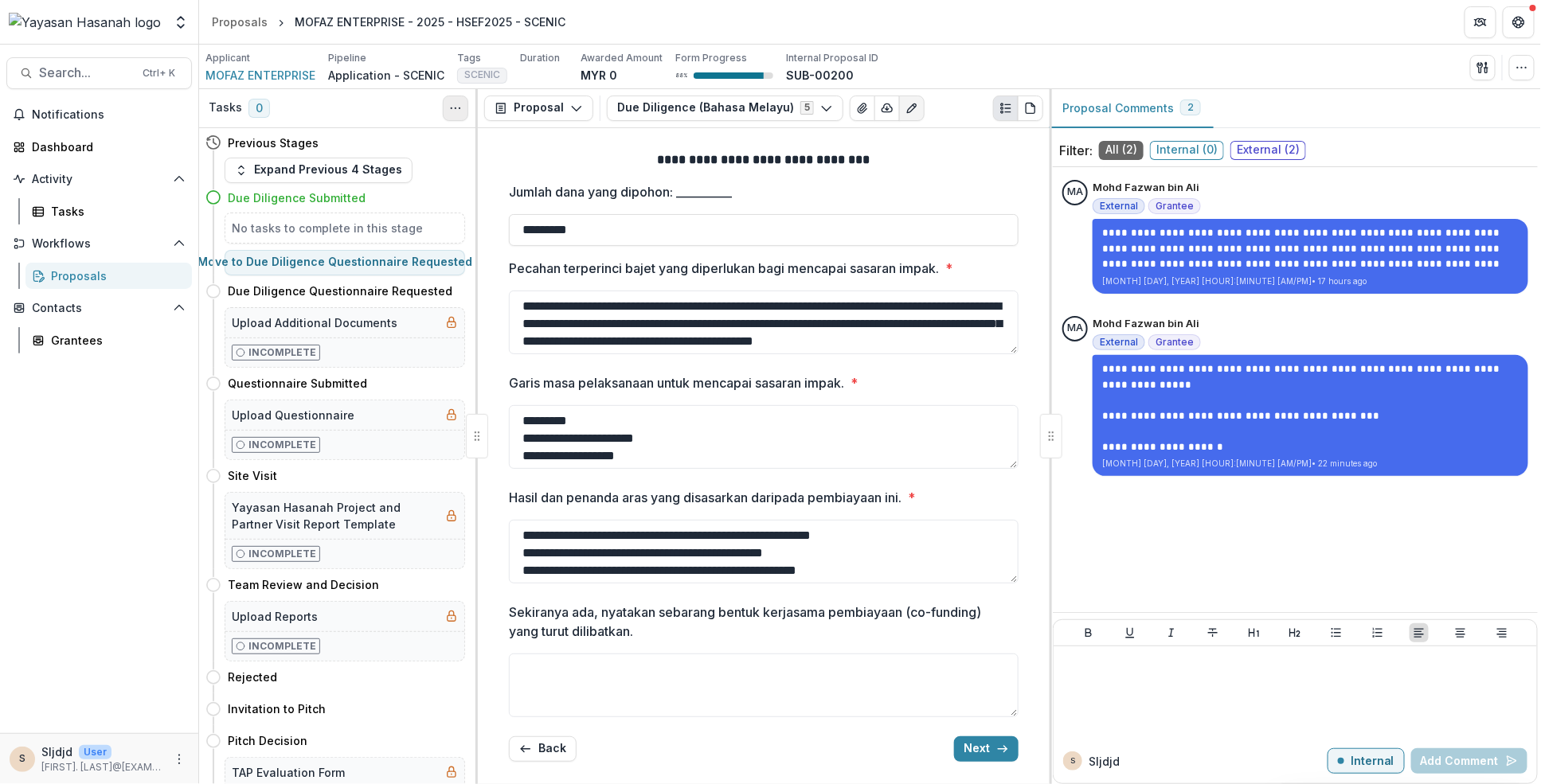 click at bounding box center (456, 108) 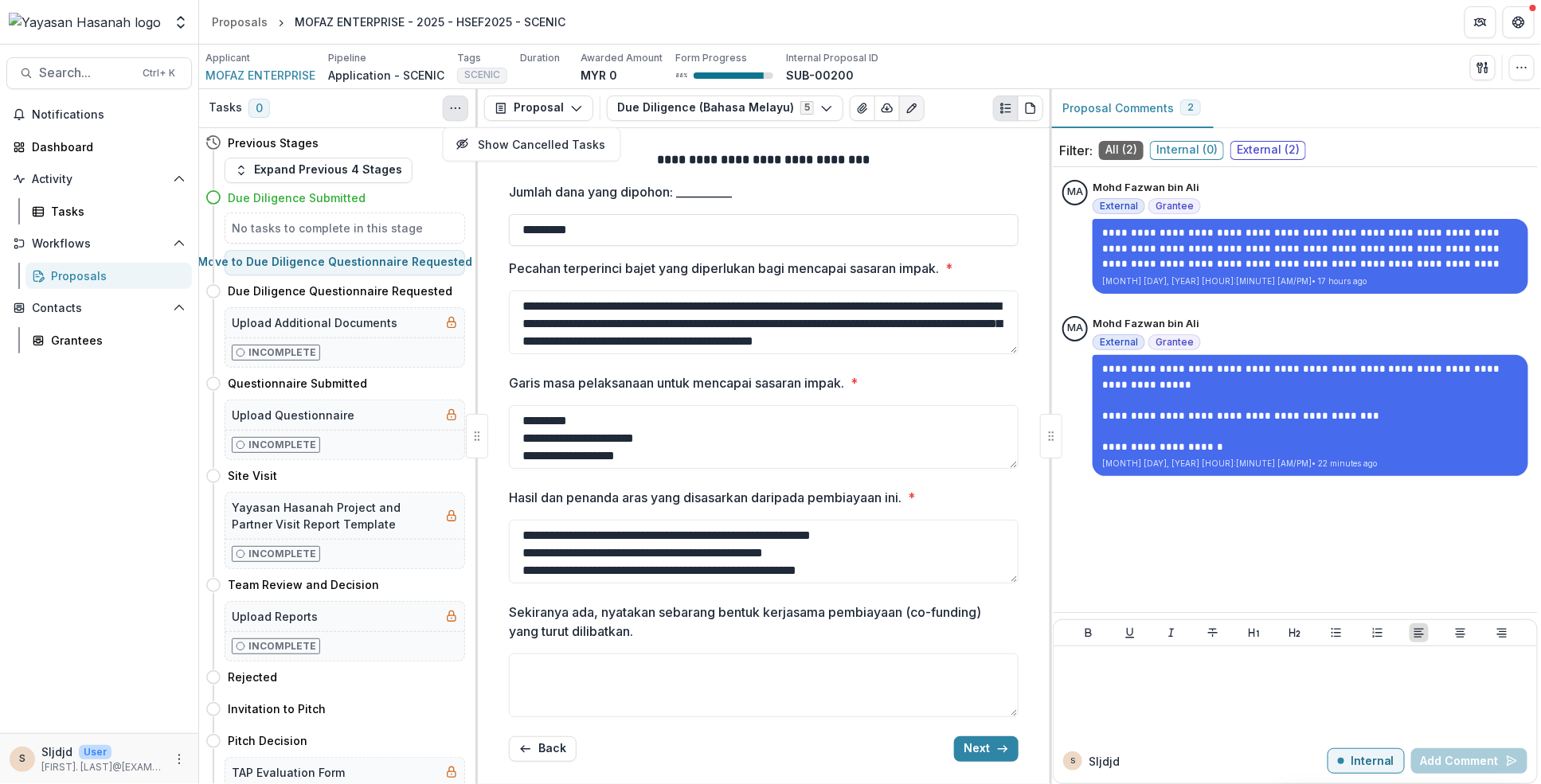 click on "**********" at bounding box center [764, 456] 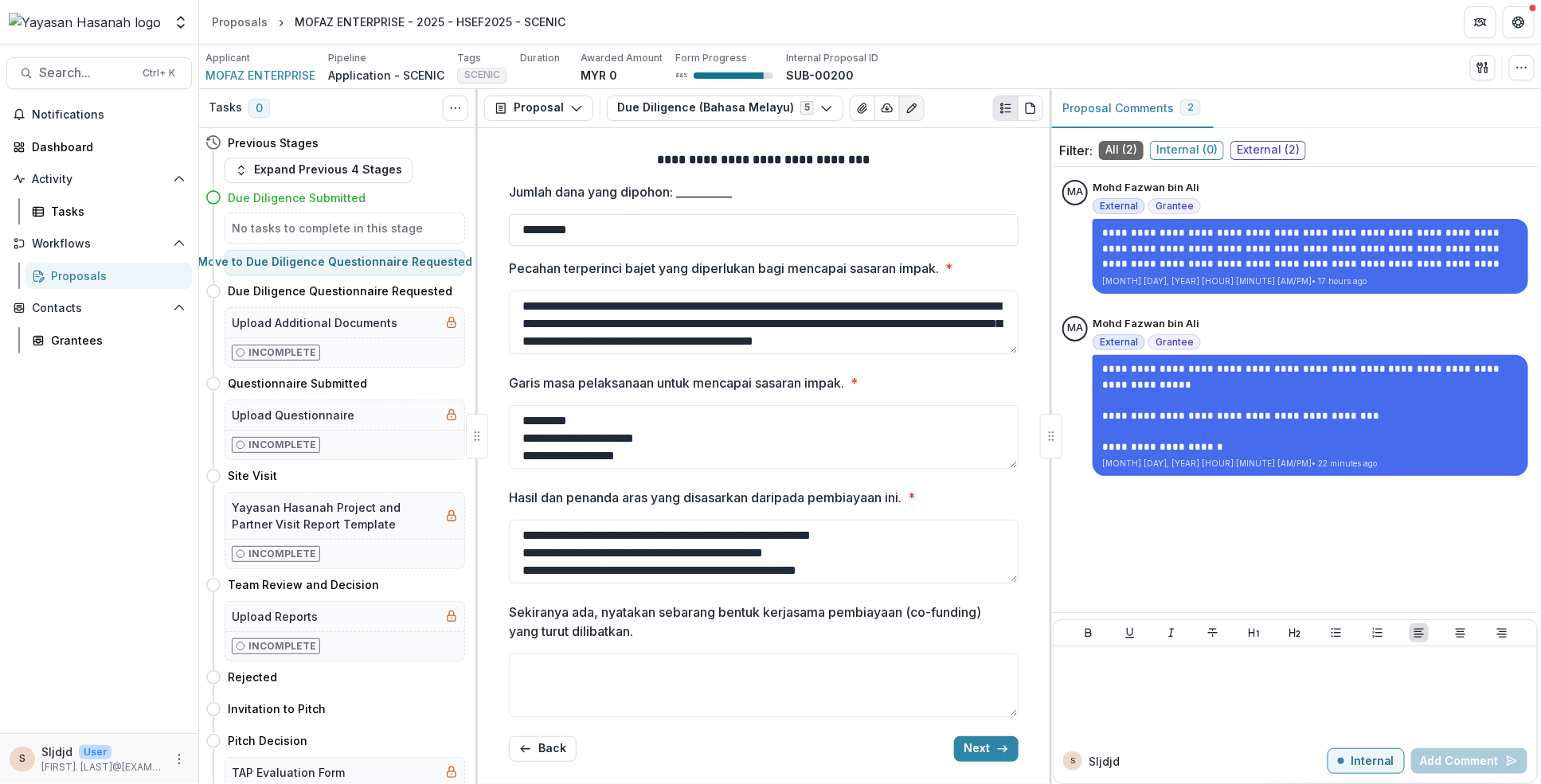 click on "Due Diligence Submitted" at bounding box center [296, 197] 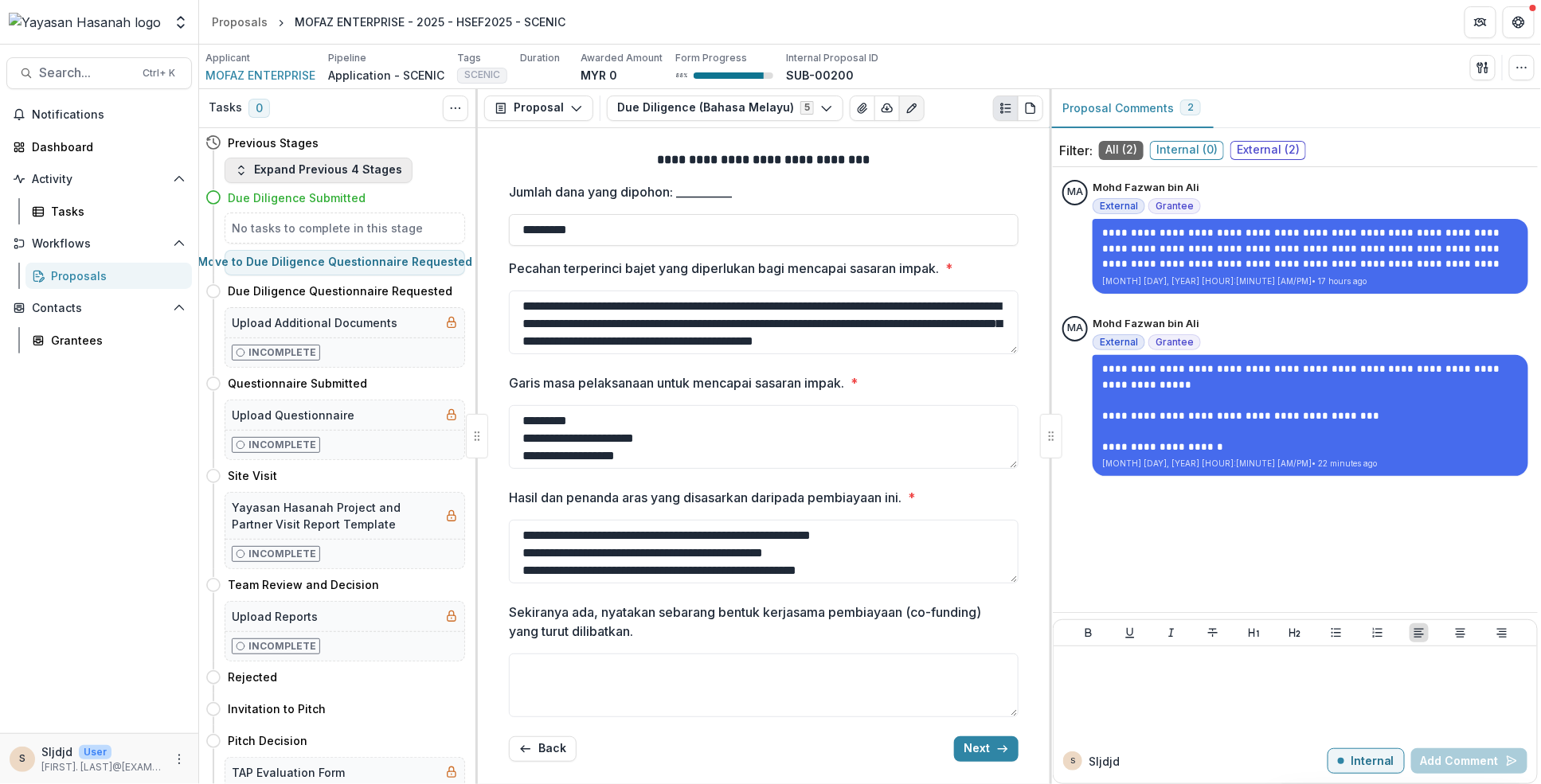 click on "Expand Previous 4 Stages" at bounding box center [319, 170] 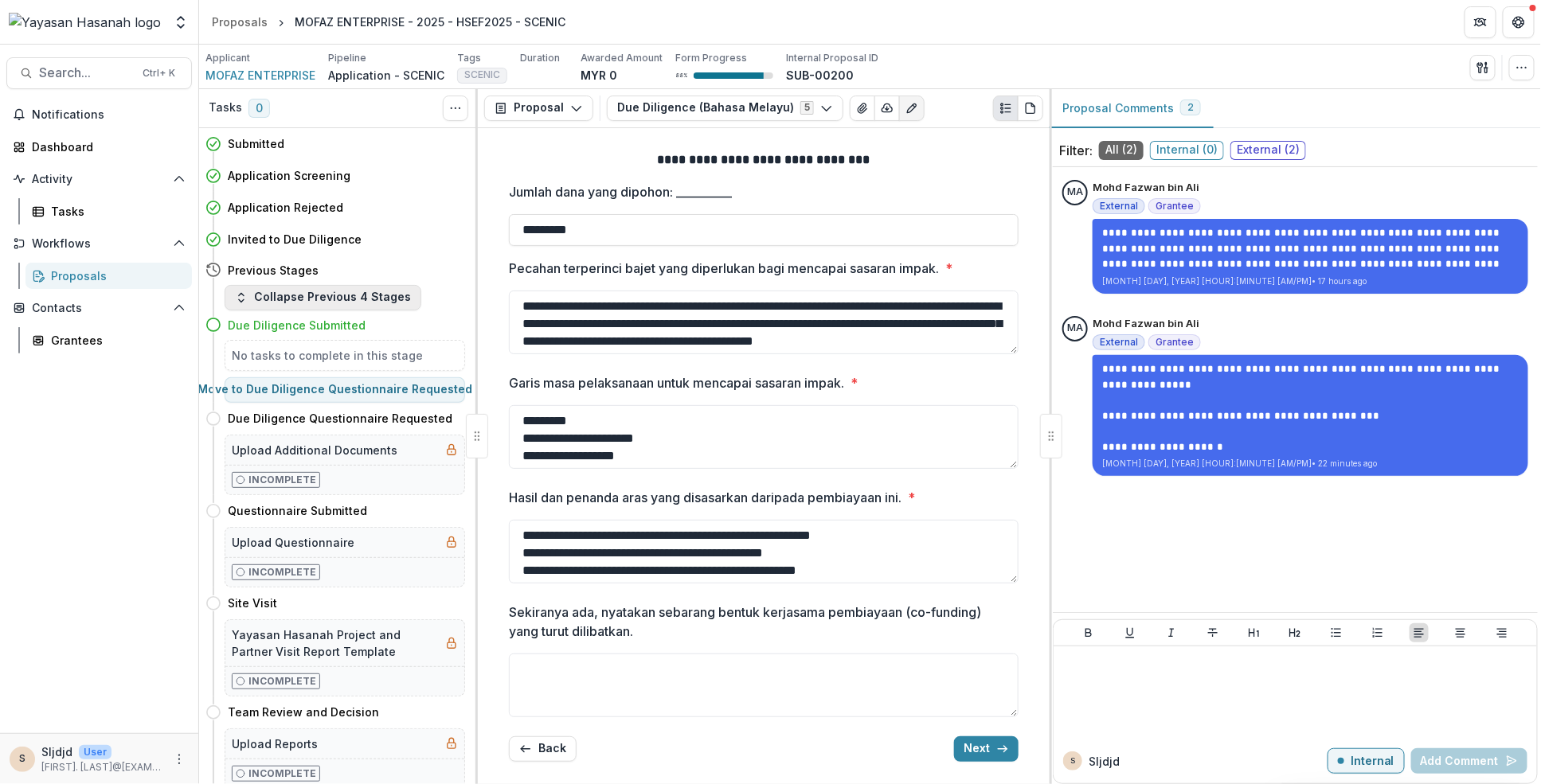 click on "Collapse Previous 4 Stages" at bounding box center (323, 298) 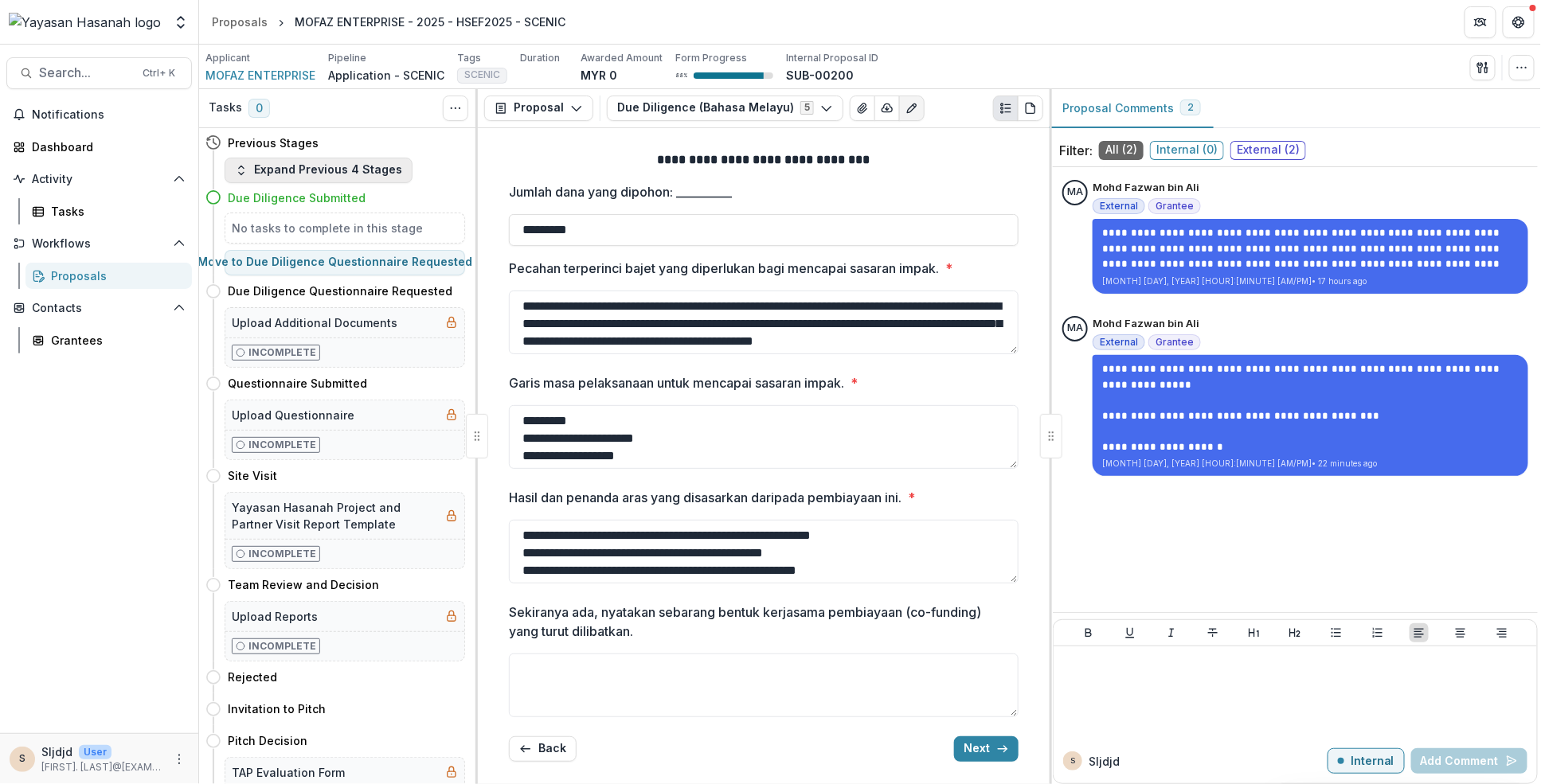 click on "Expand Previous 4 Stages" at bounding box center (319, 170) 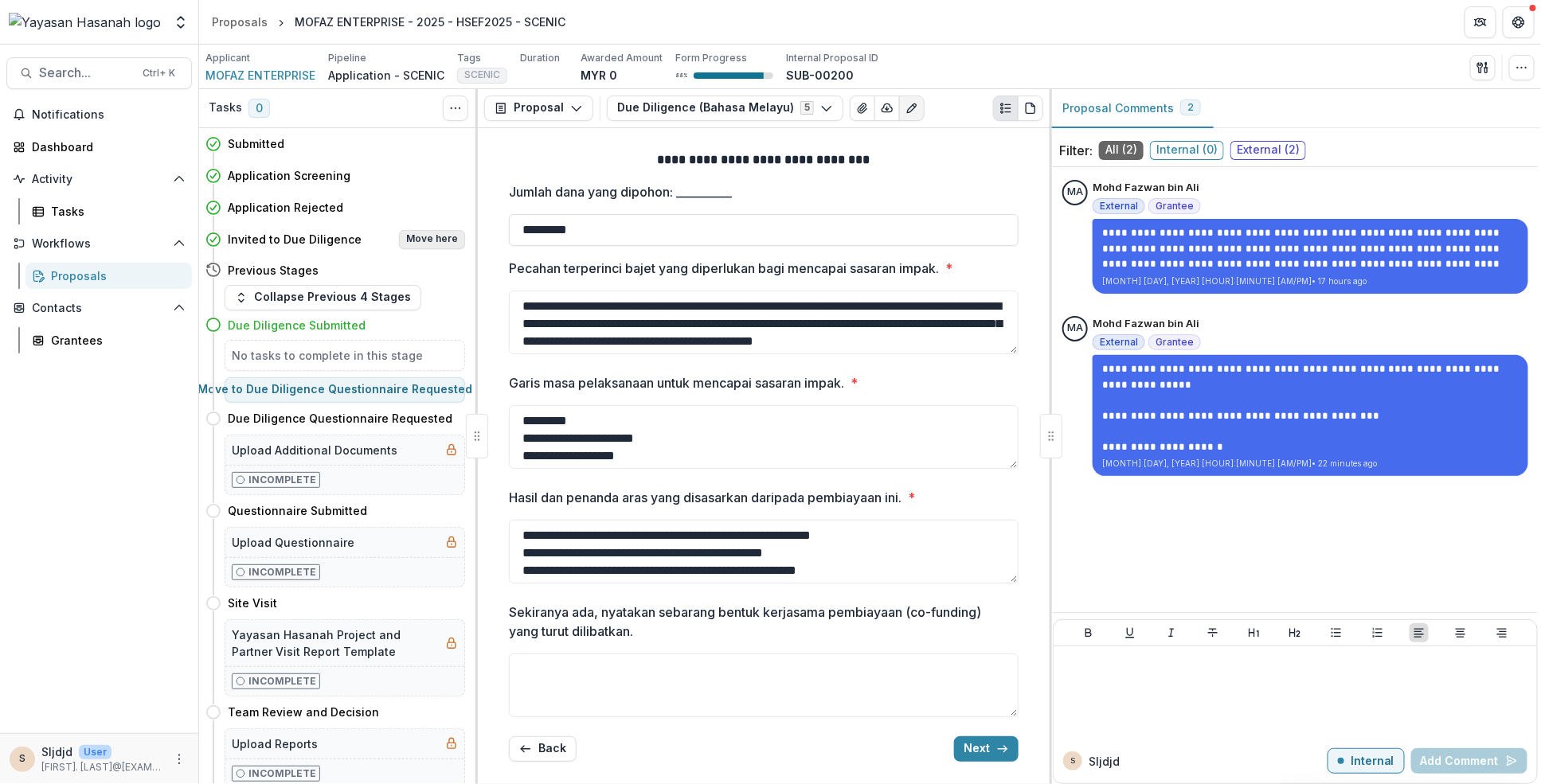click on "Move here" at bounding box center (432, 240) 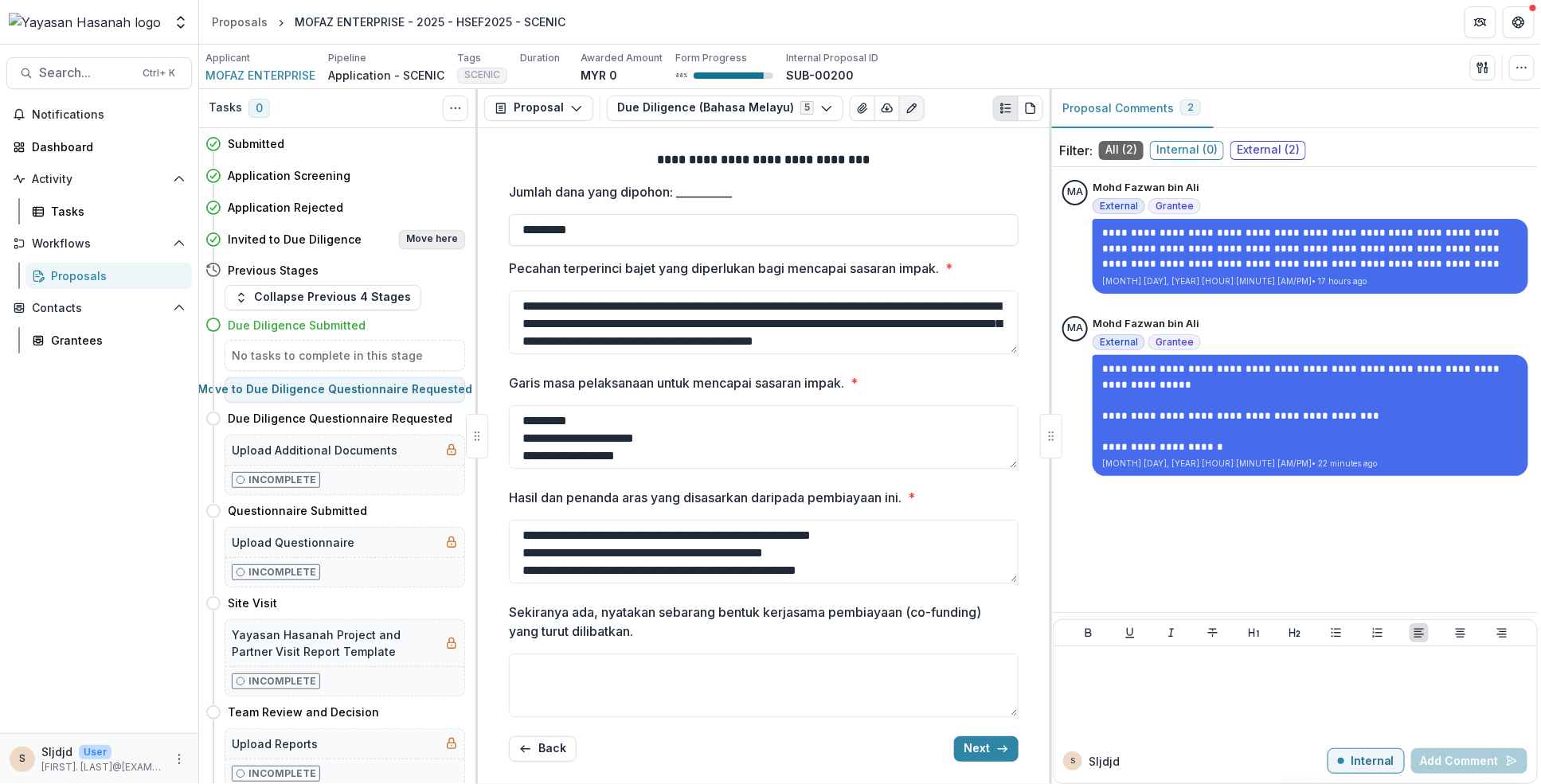 select on "**********" 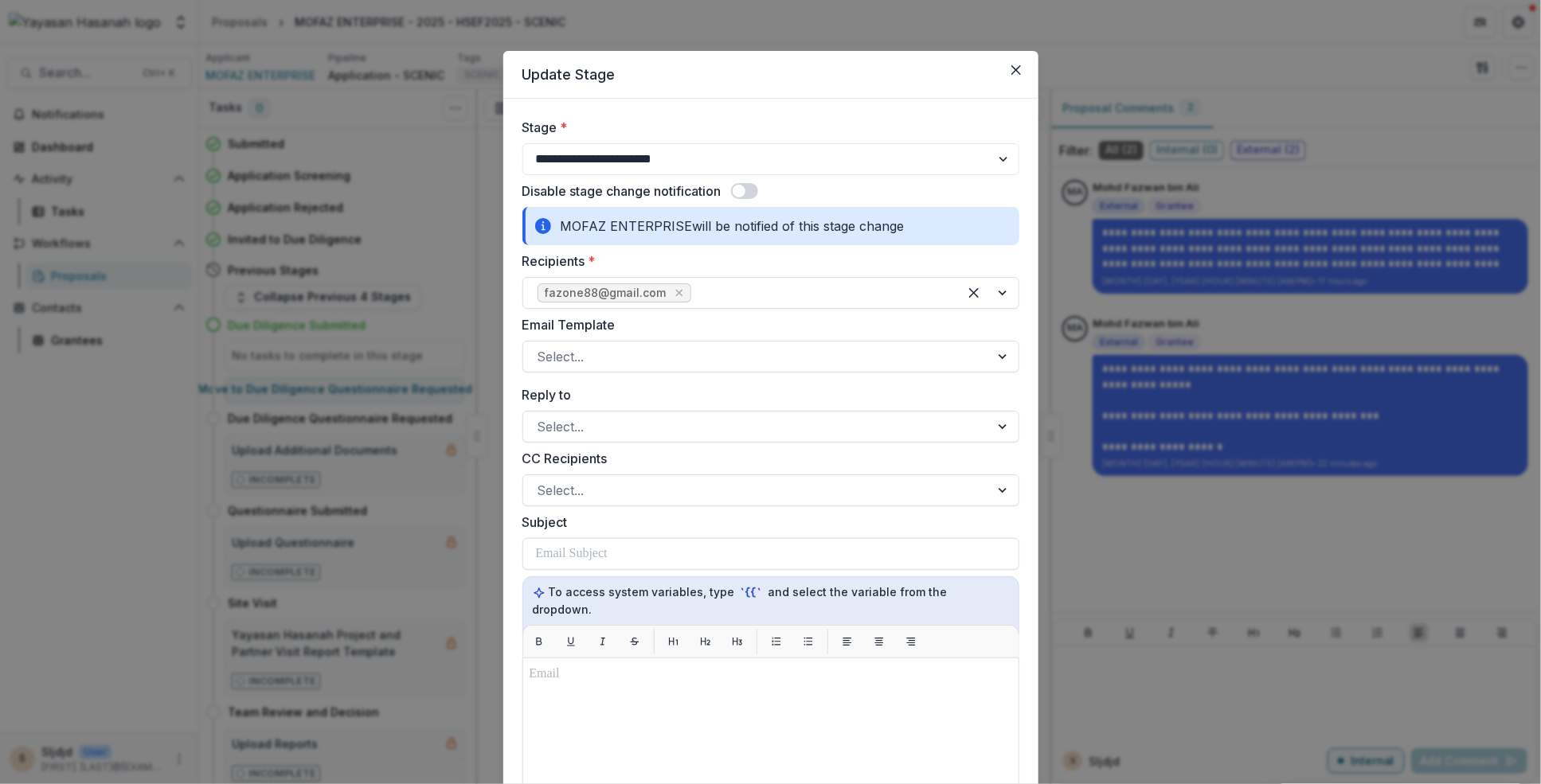select on "**********" 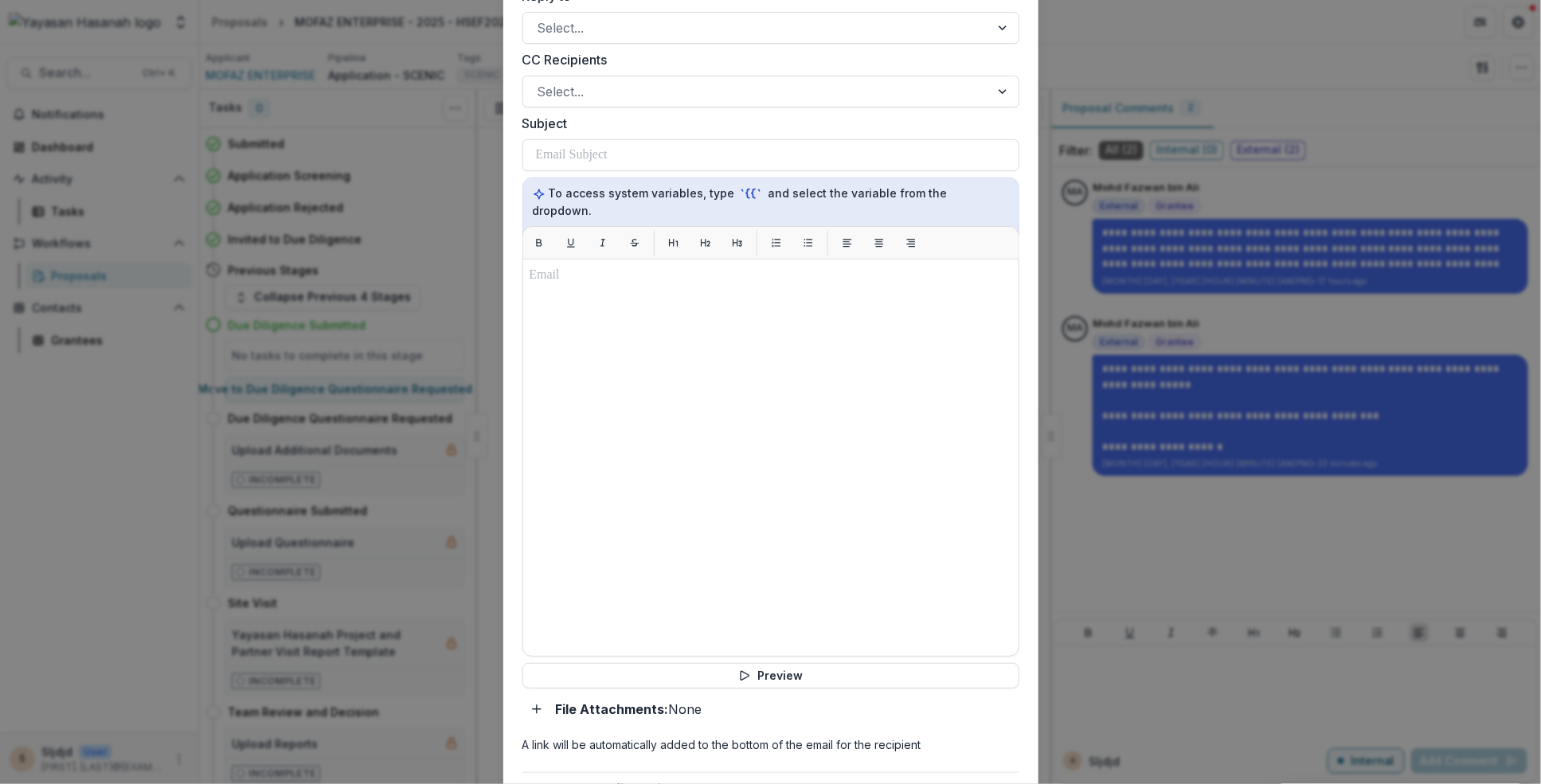 scroll, scrollTop: 619, scrollLeft: 0, axis: vertical 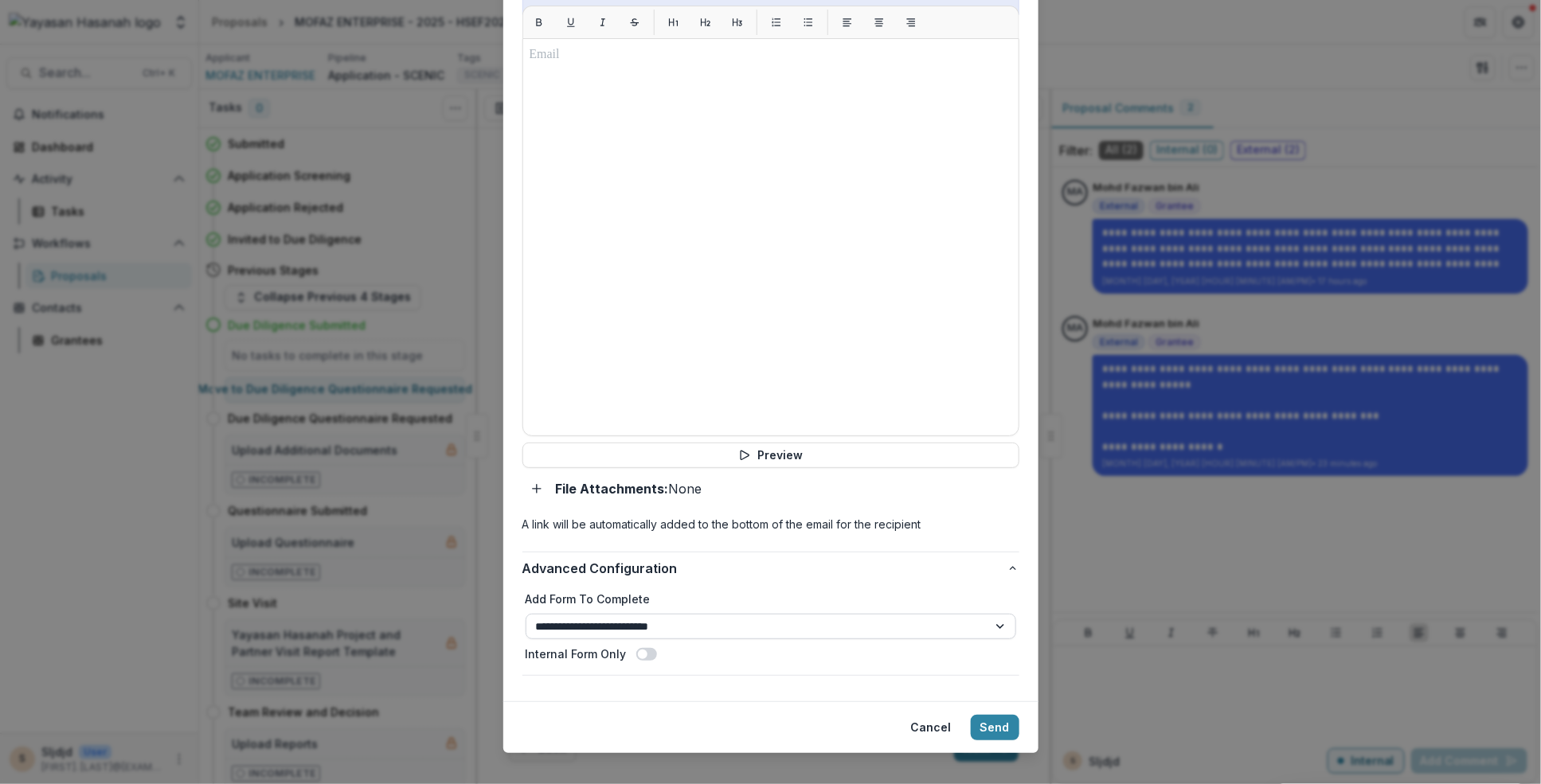 click on "**********" at bounding box center [771, 626] 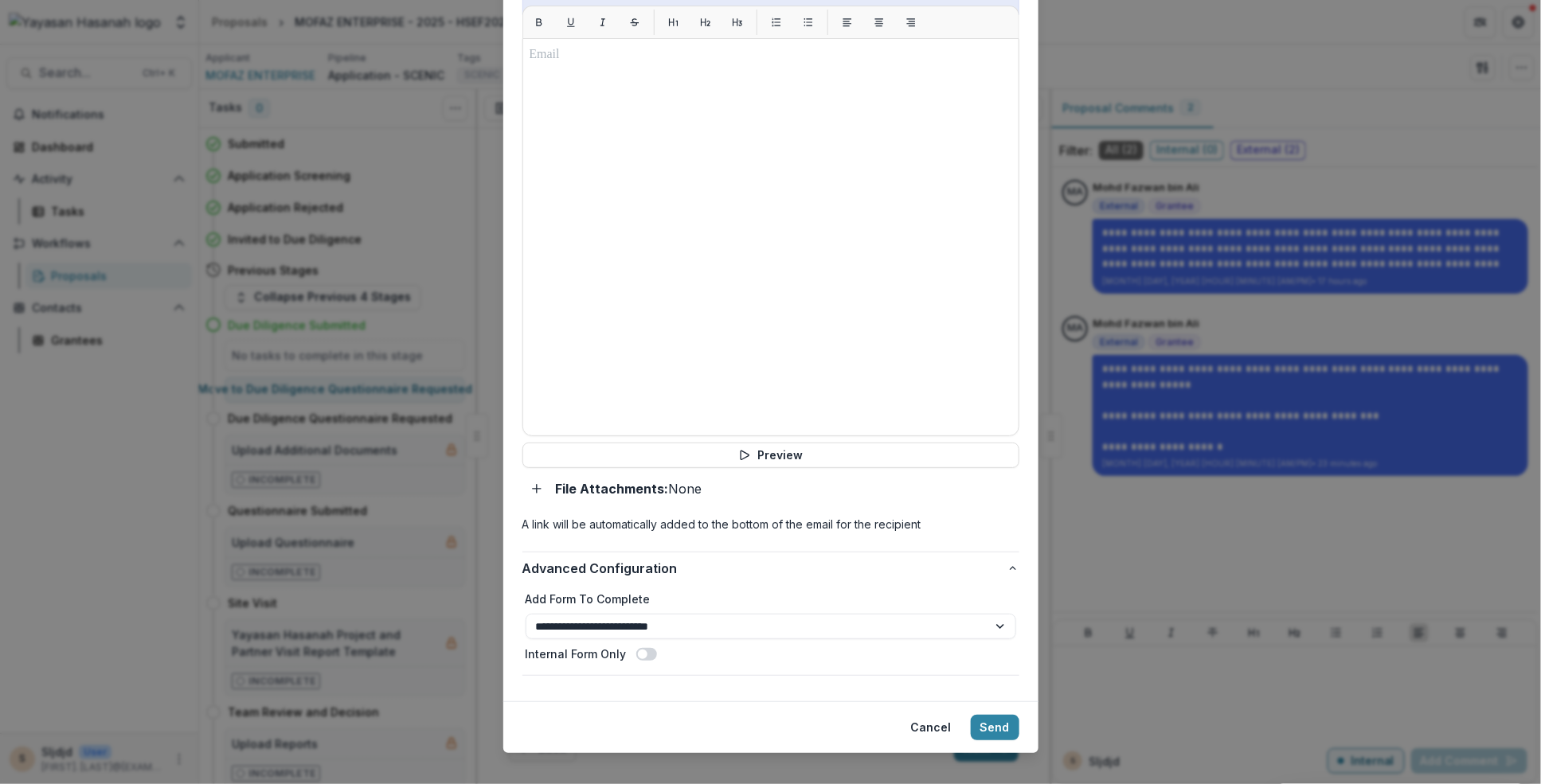 scroll, scrollTop: 0, scrollLeft: 0, axis: both 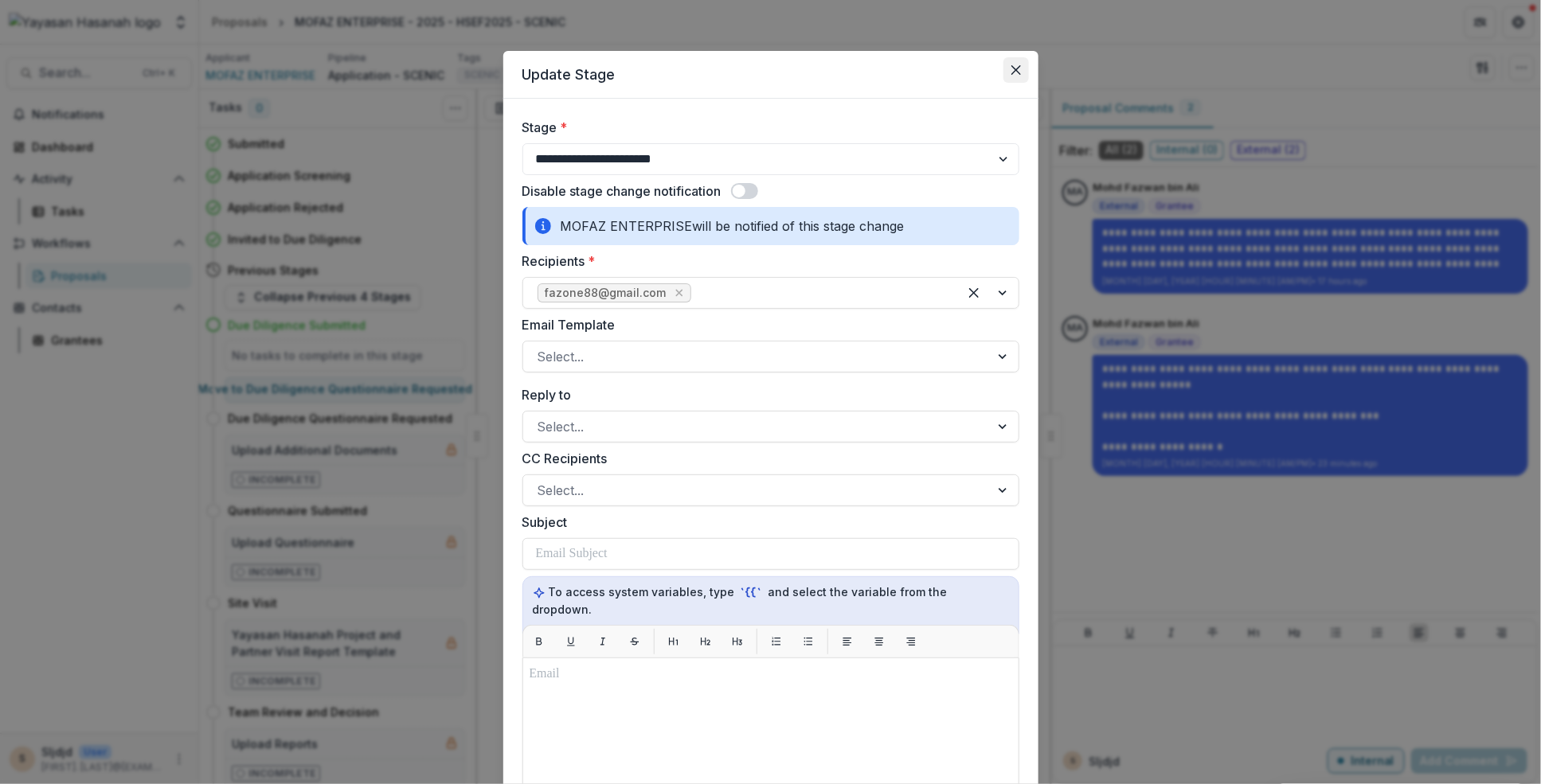 click at bounding box center (1016, 70) 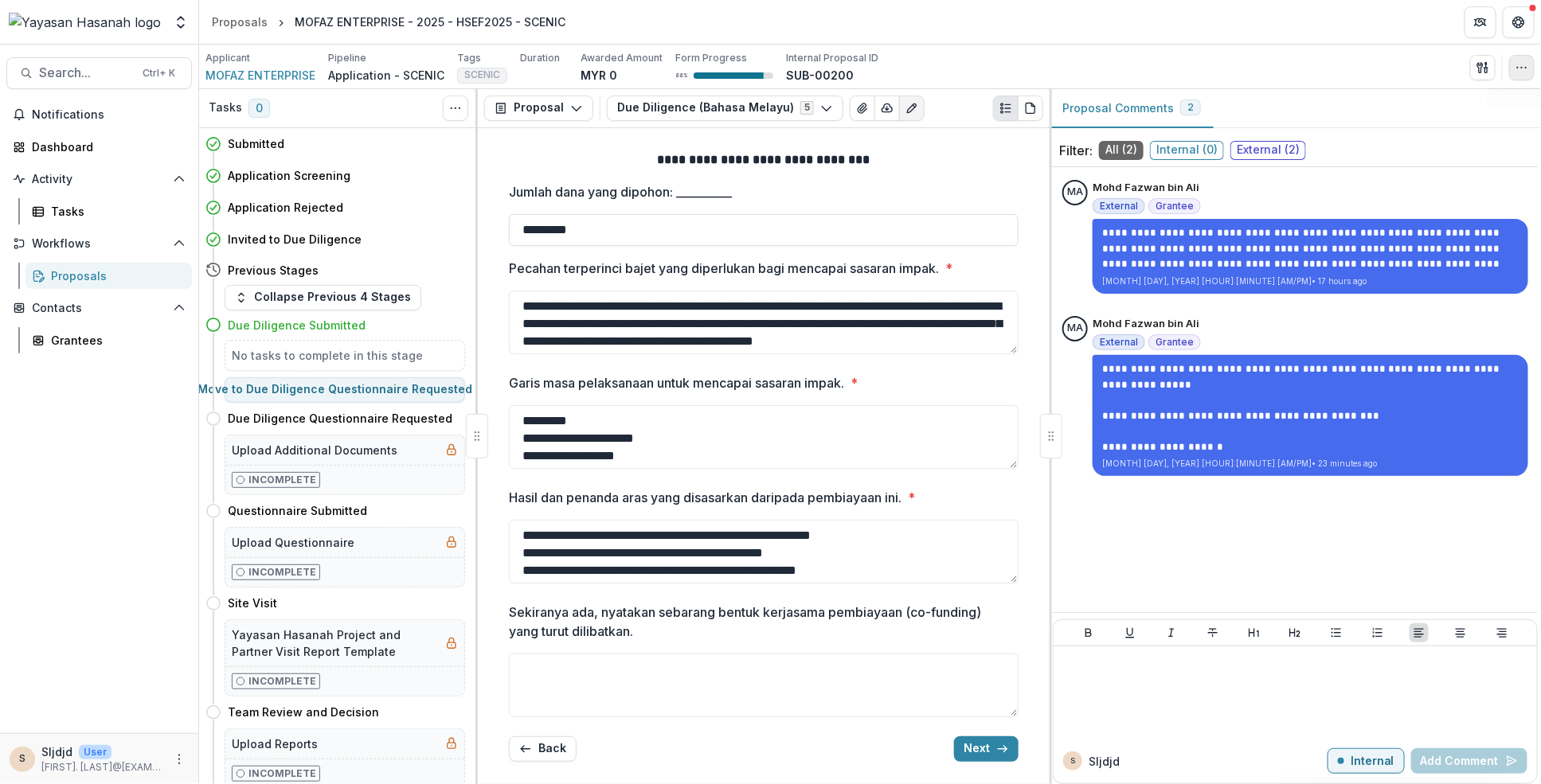 click 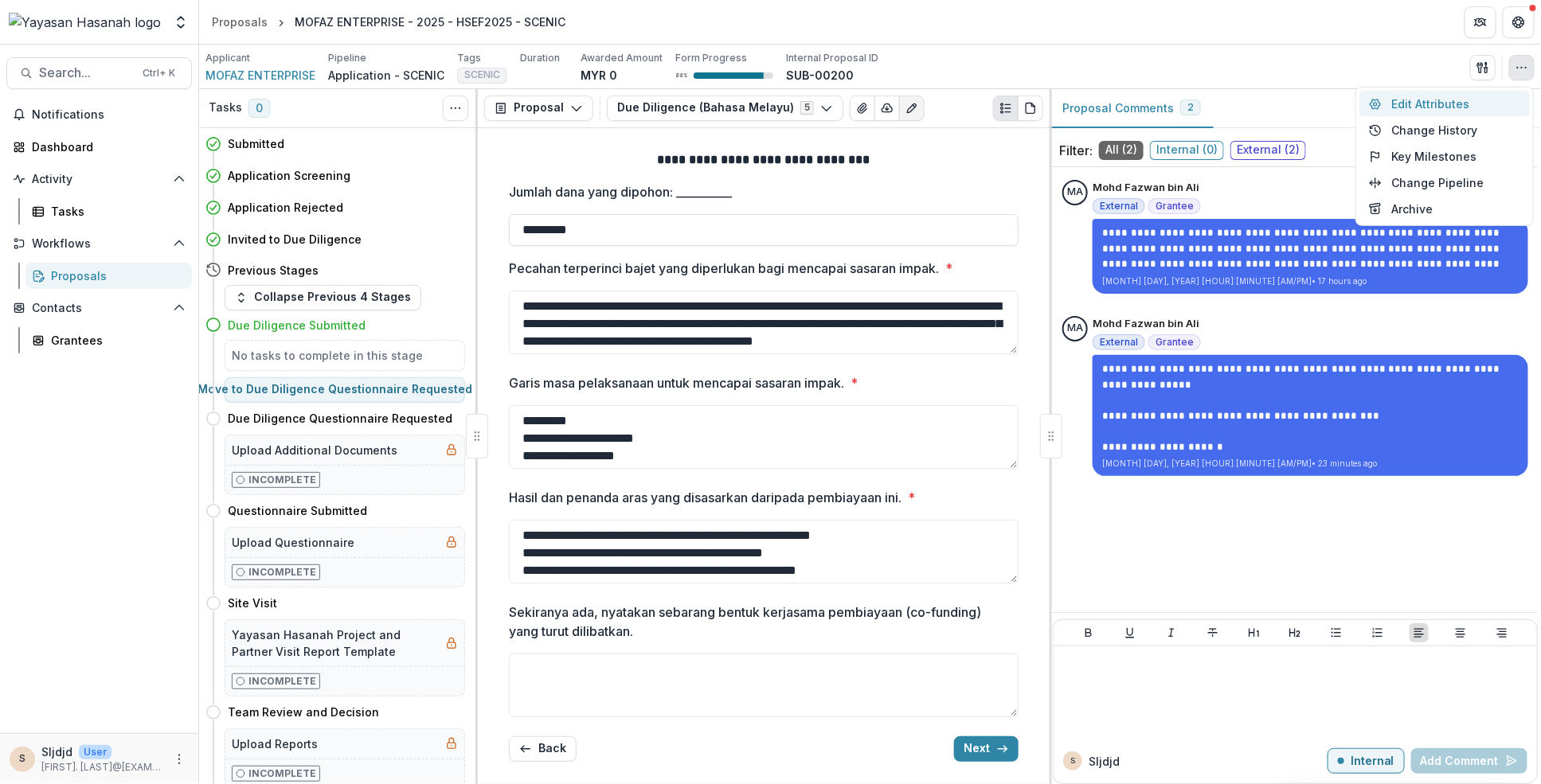 click on "Edit Attributes" at bounding box center [1445, 103] 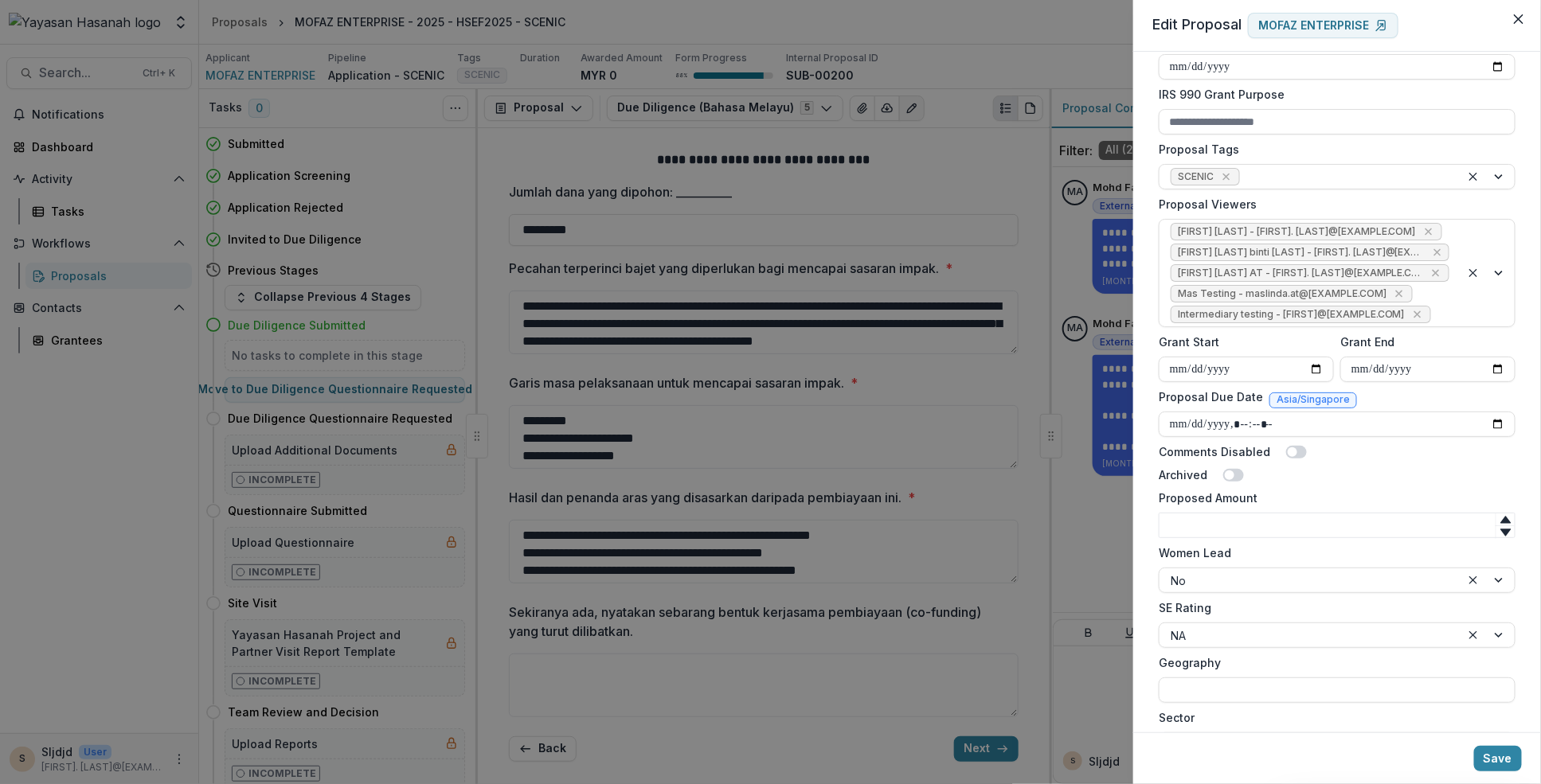 scroll, scrollTop: 709, scrollLeft: 0, axis: vertical 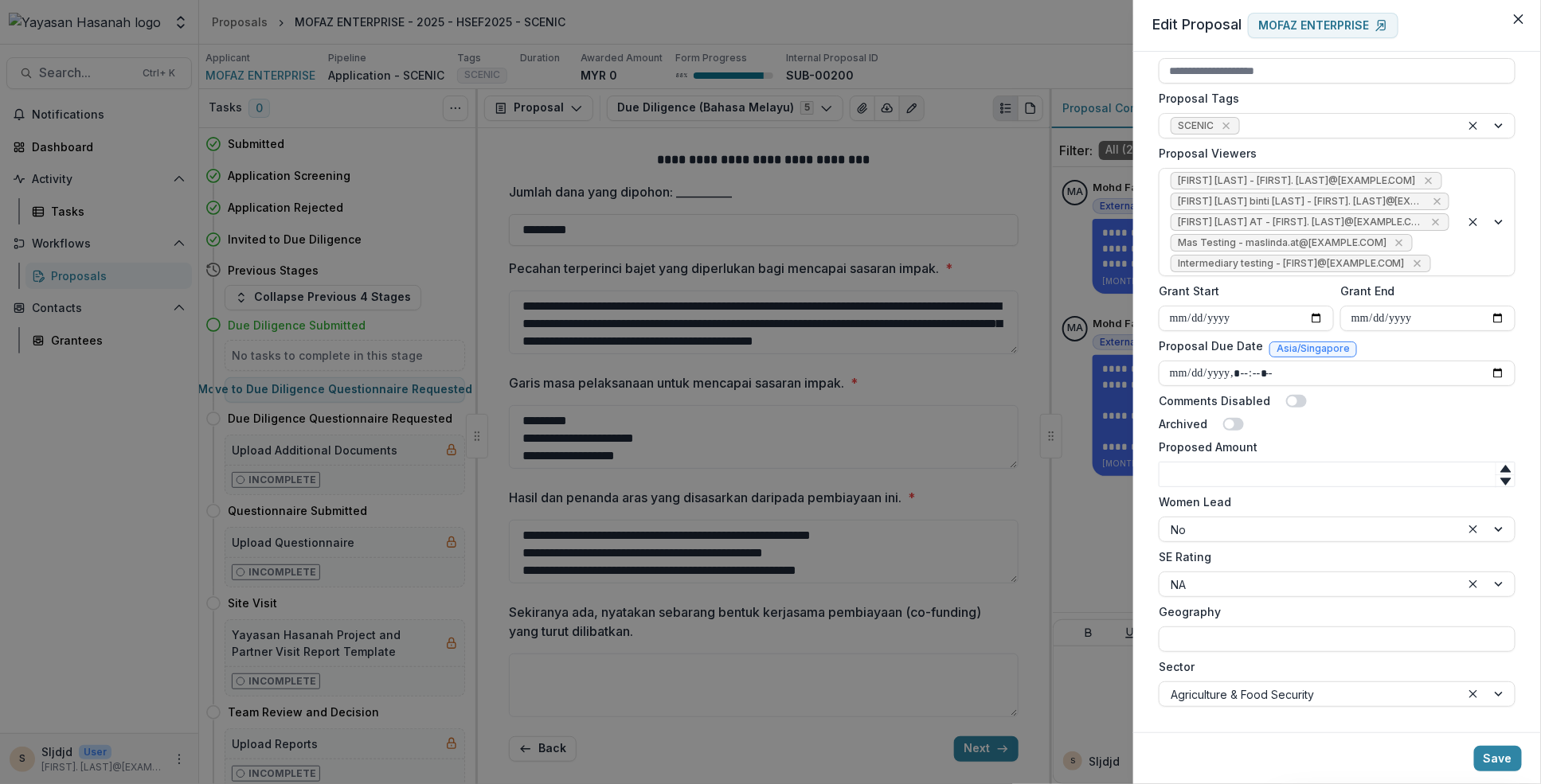 click on "**********" at bounding box center [770, 392] 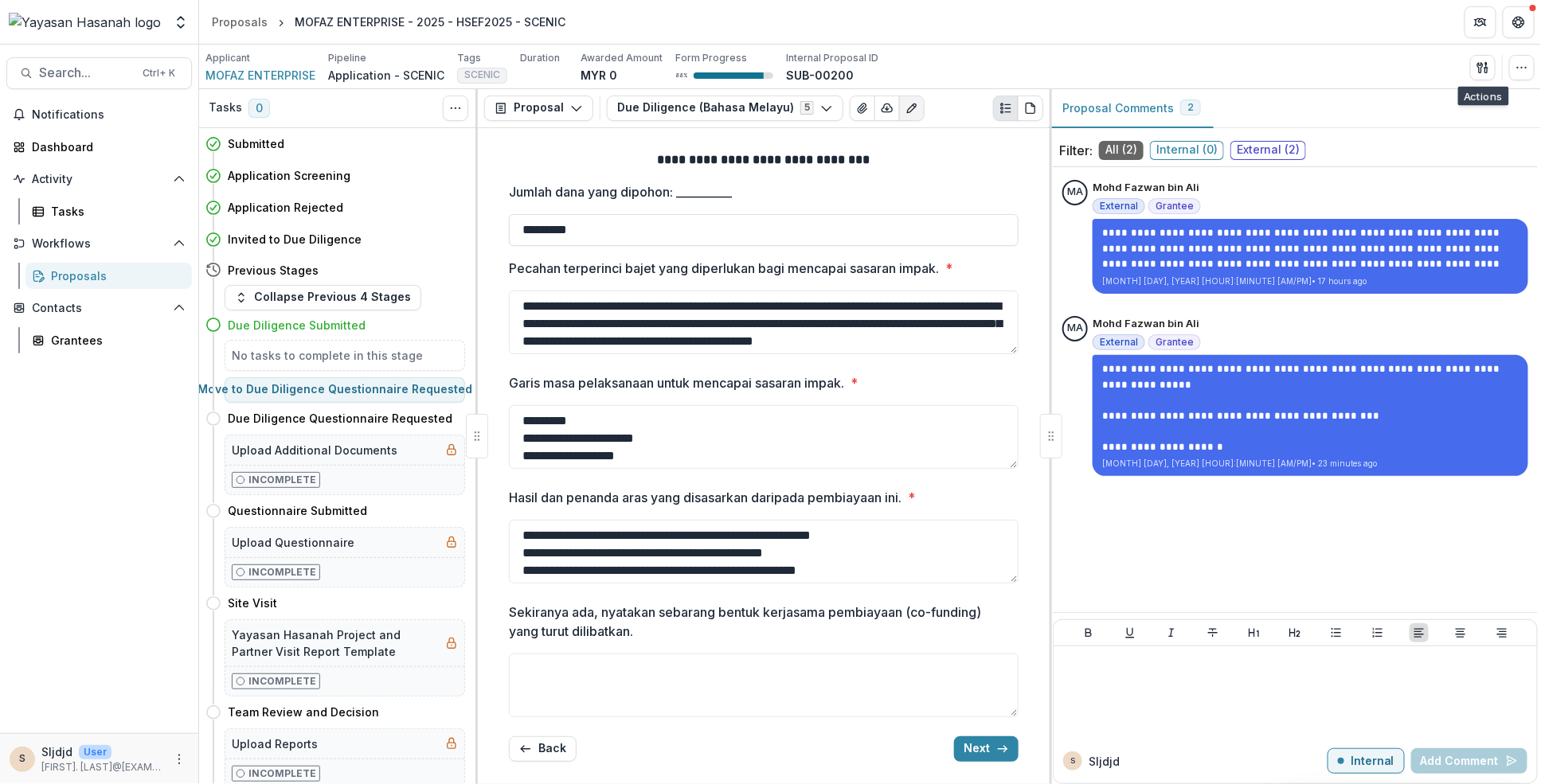 click on "Send Email Proposal Files Edit Viewers View All Reviews View Related Entities Edit Attributes Change History Key Milestones Change Pipeline Archive" at bounding box center (1502, 68) 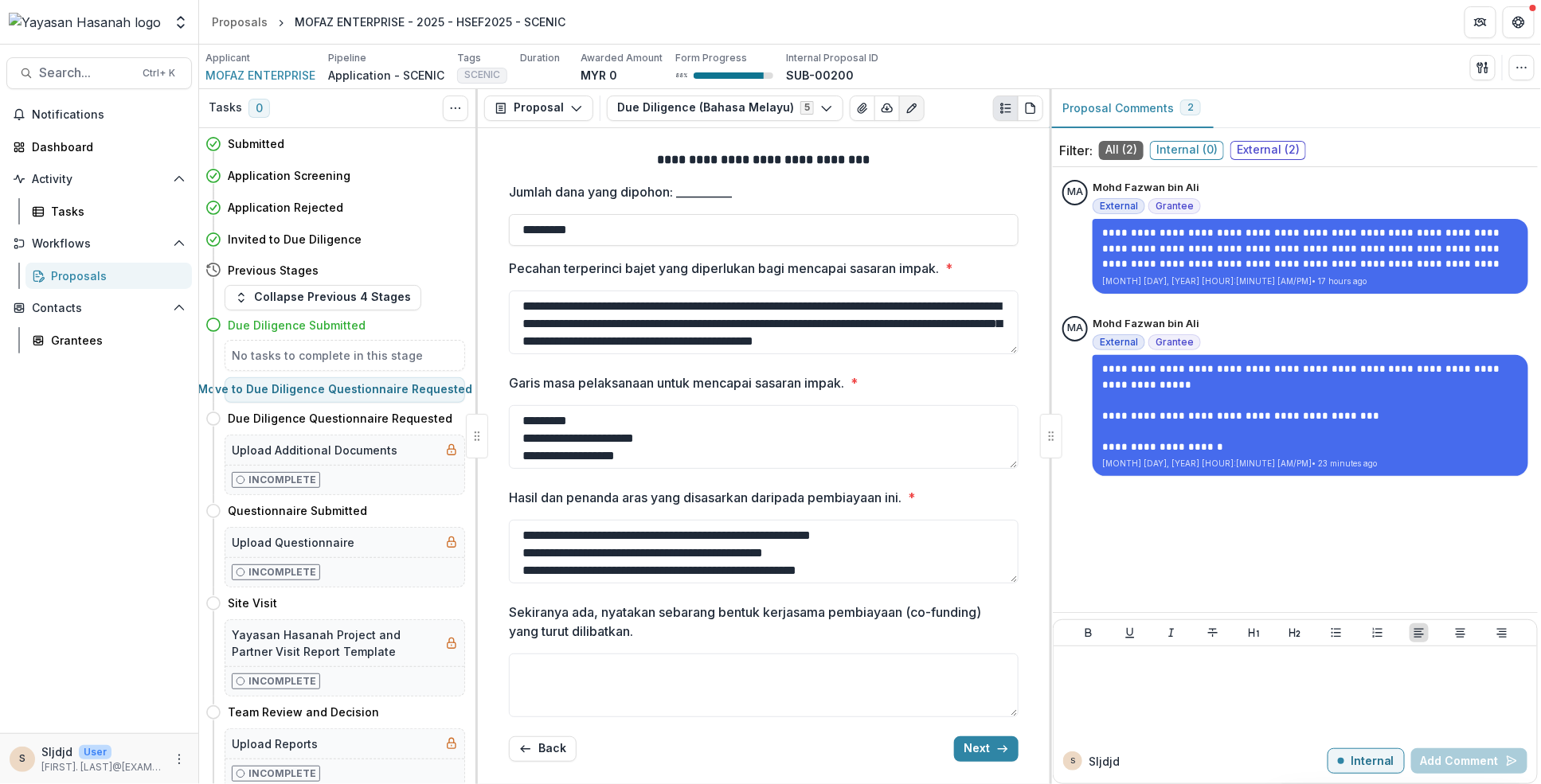 click at bounding box center (1522, 68) 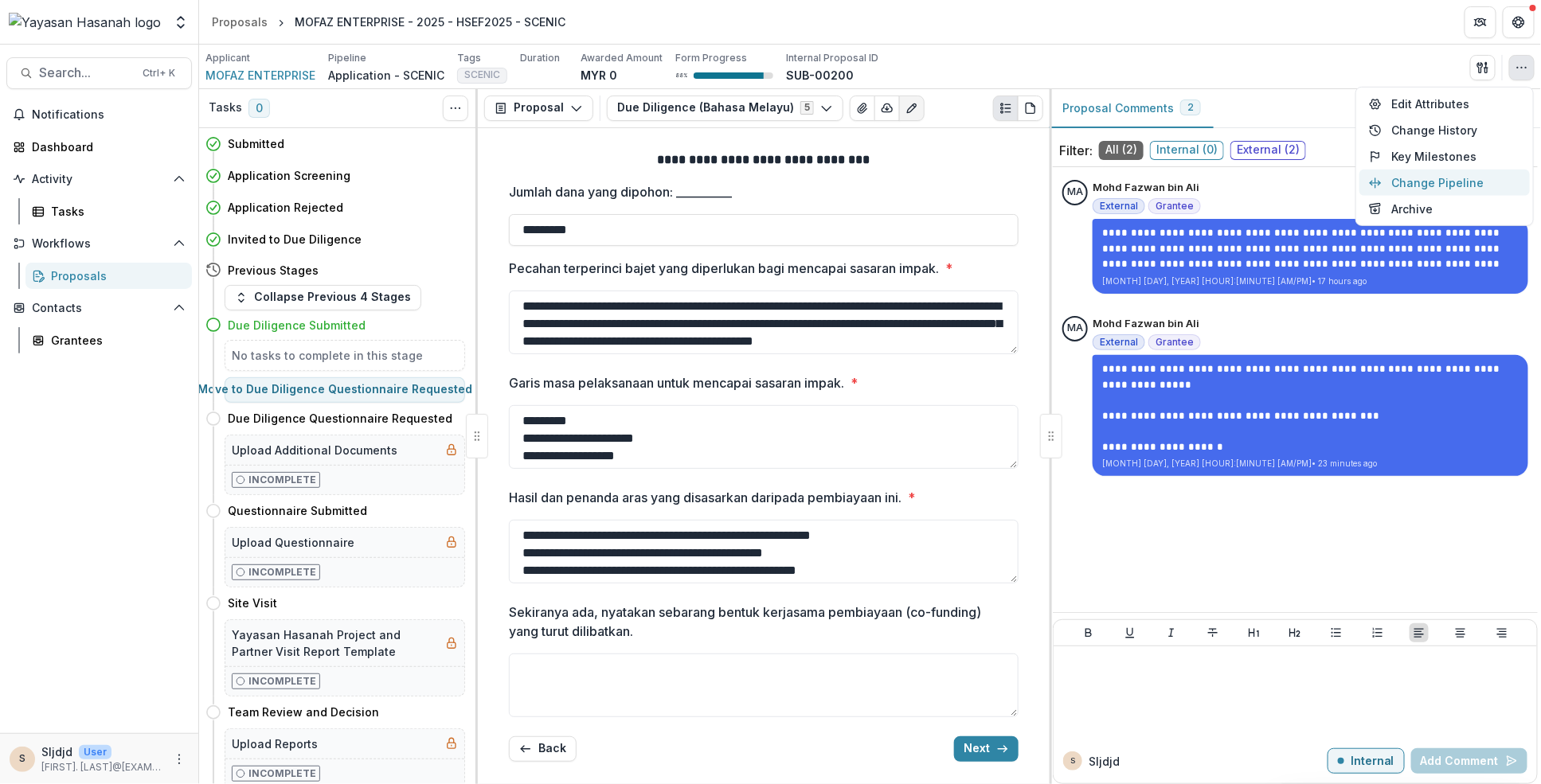 click on "Change Pipeline" at bounding box center (1445, 182) 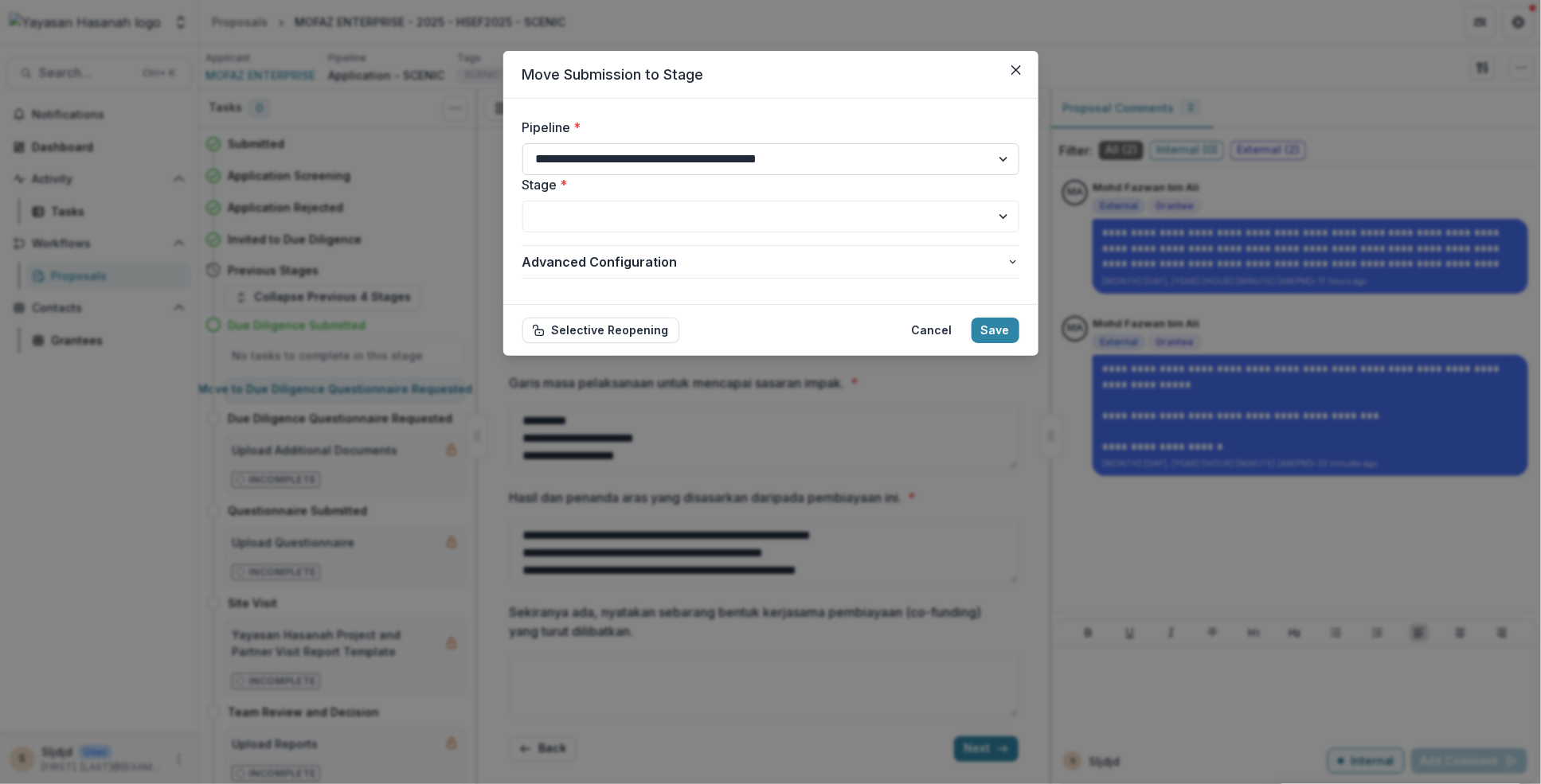click on "**********" at bounding box center [771, 159] 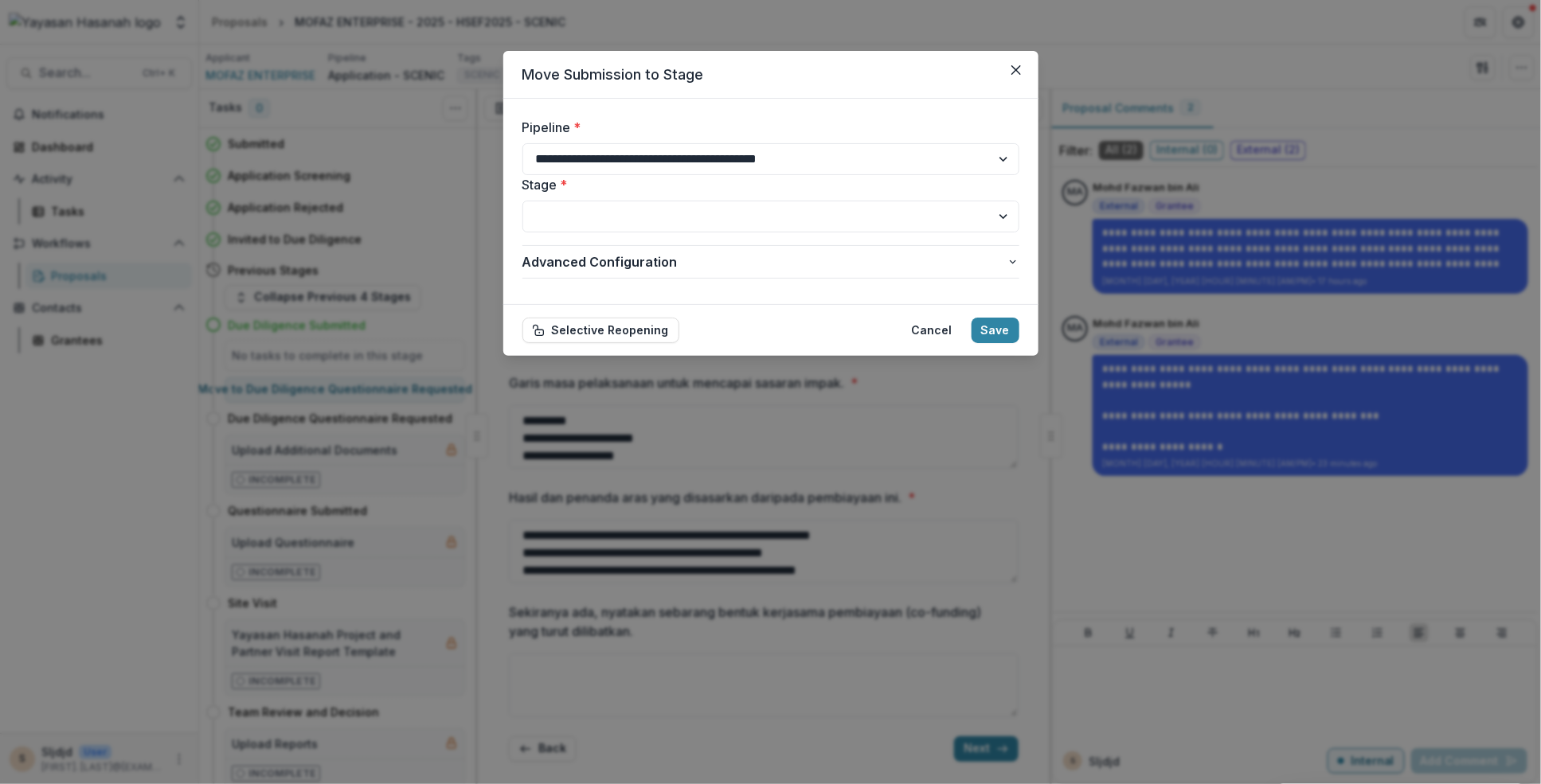 click on "Move Submission to Stage" at bounding box center [771, 75] 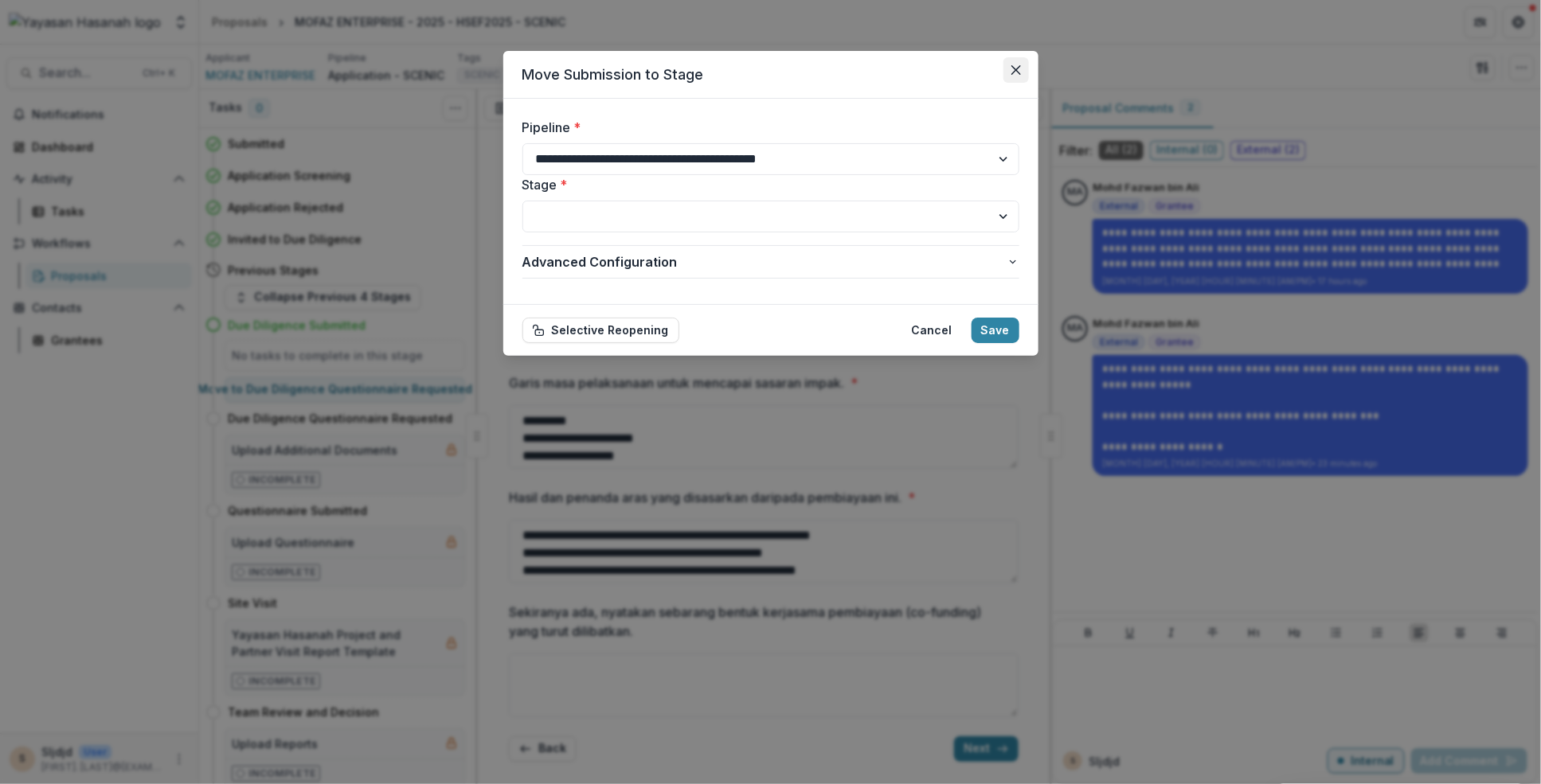 click 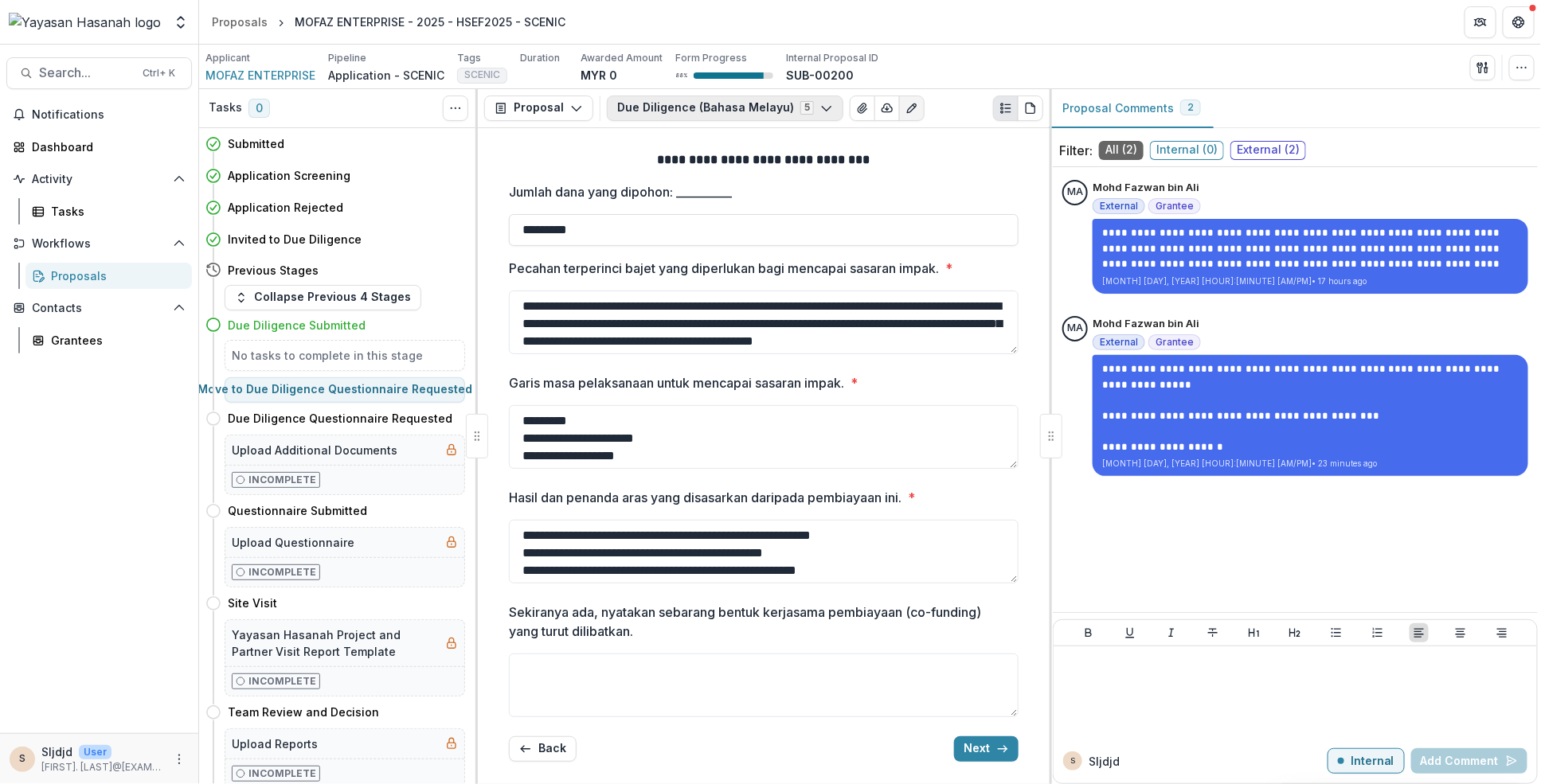 click on "Due Diligence (Bahasa Melayu) 5" at bounding box center [725, 108] 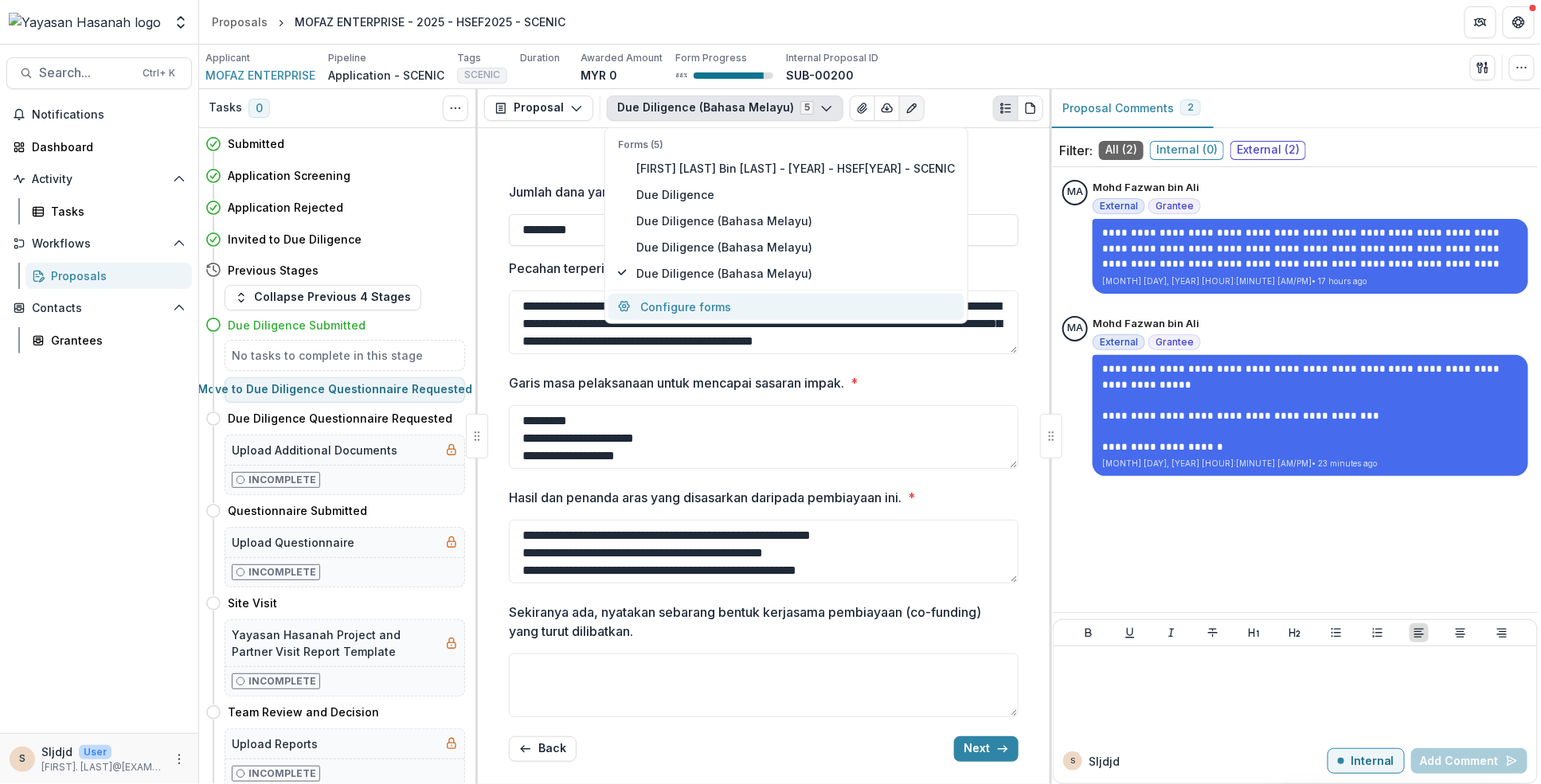 click on "Configure forms" at bounding box center (786, 306) 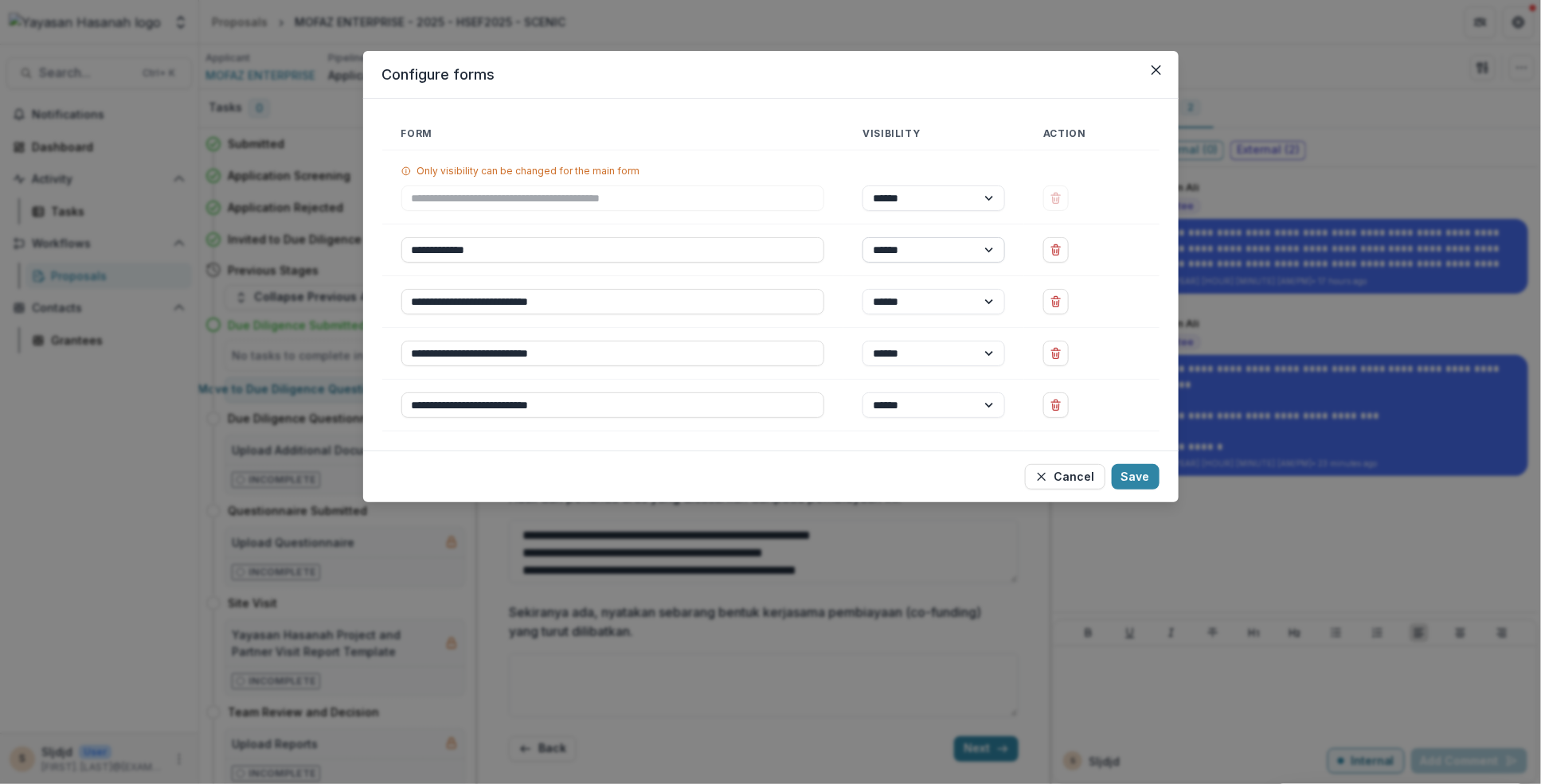 click on "****** ********" at bounding box center (933, 250) 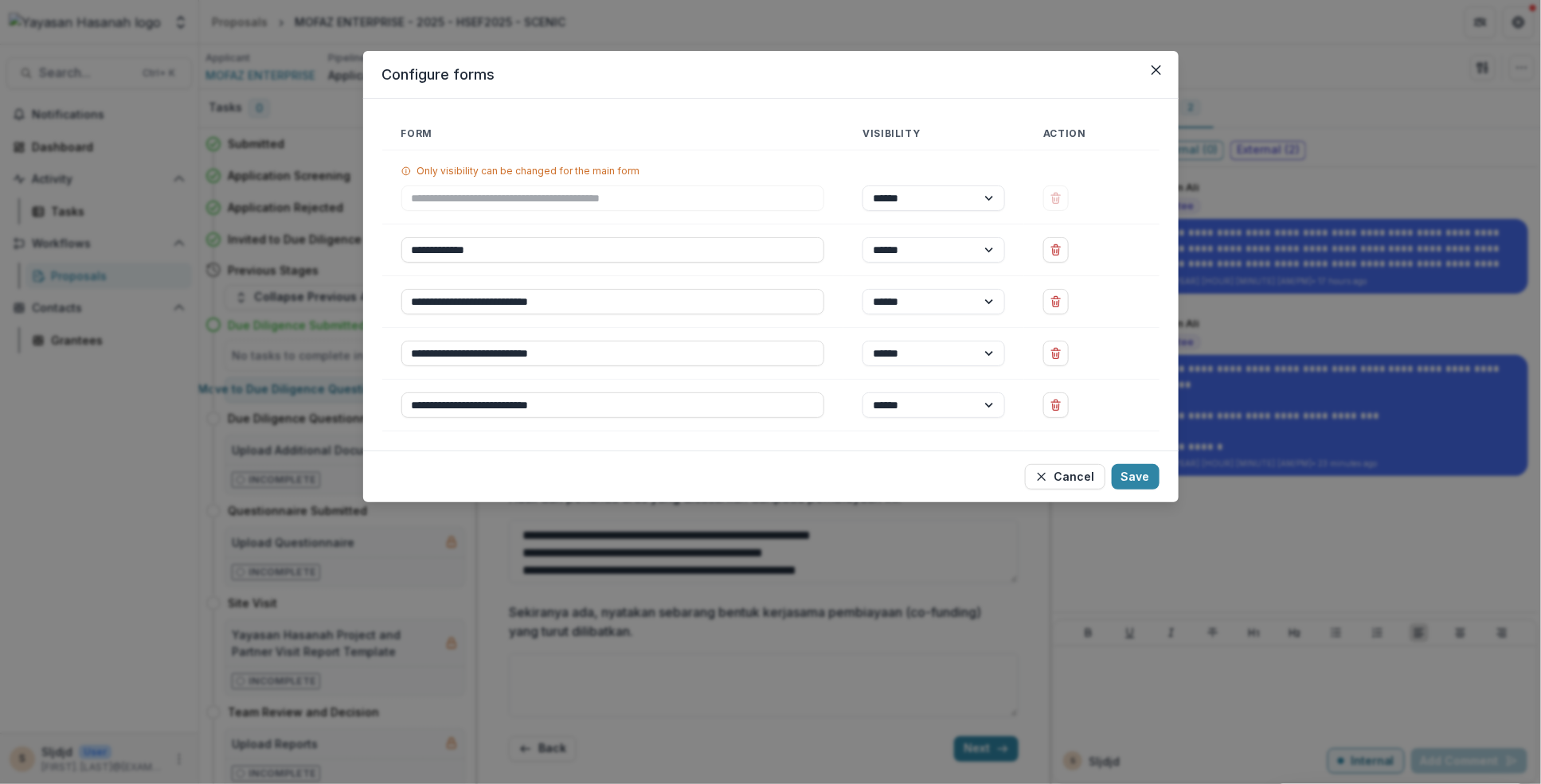 click on "Cancel Save" at bounding box center (771, 476) 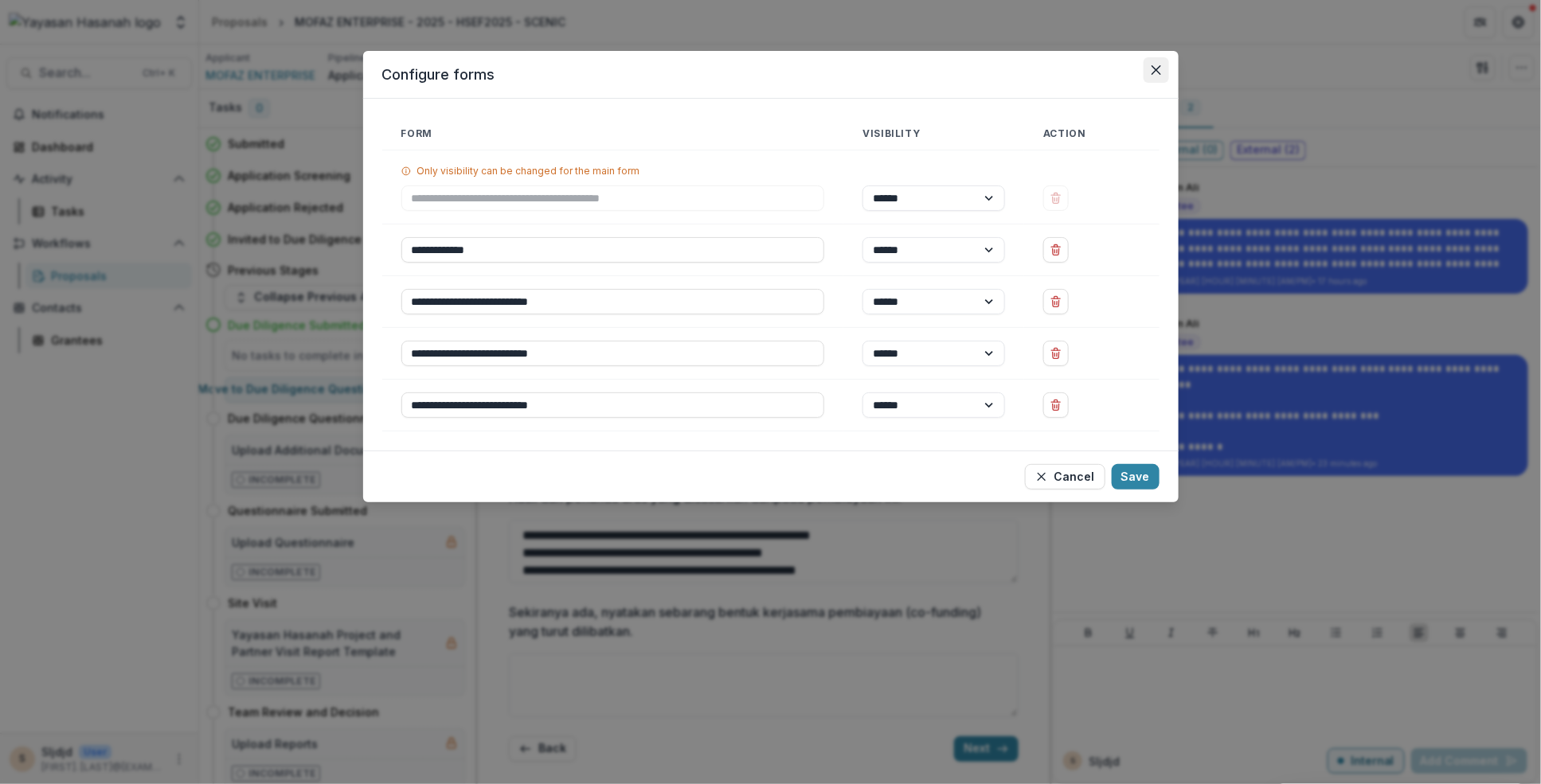 click at bounding box center [1156, 70] 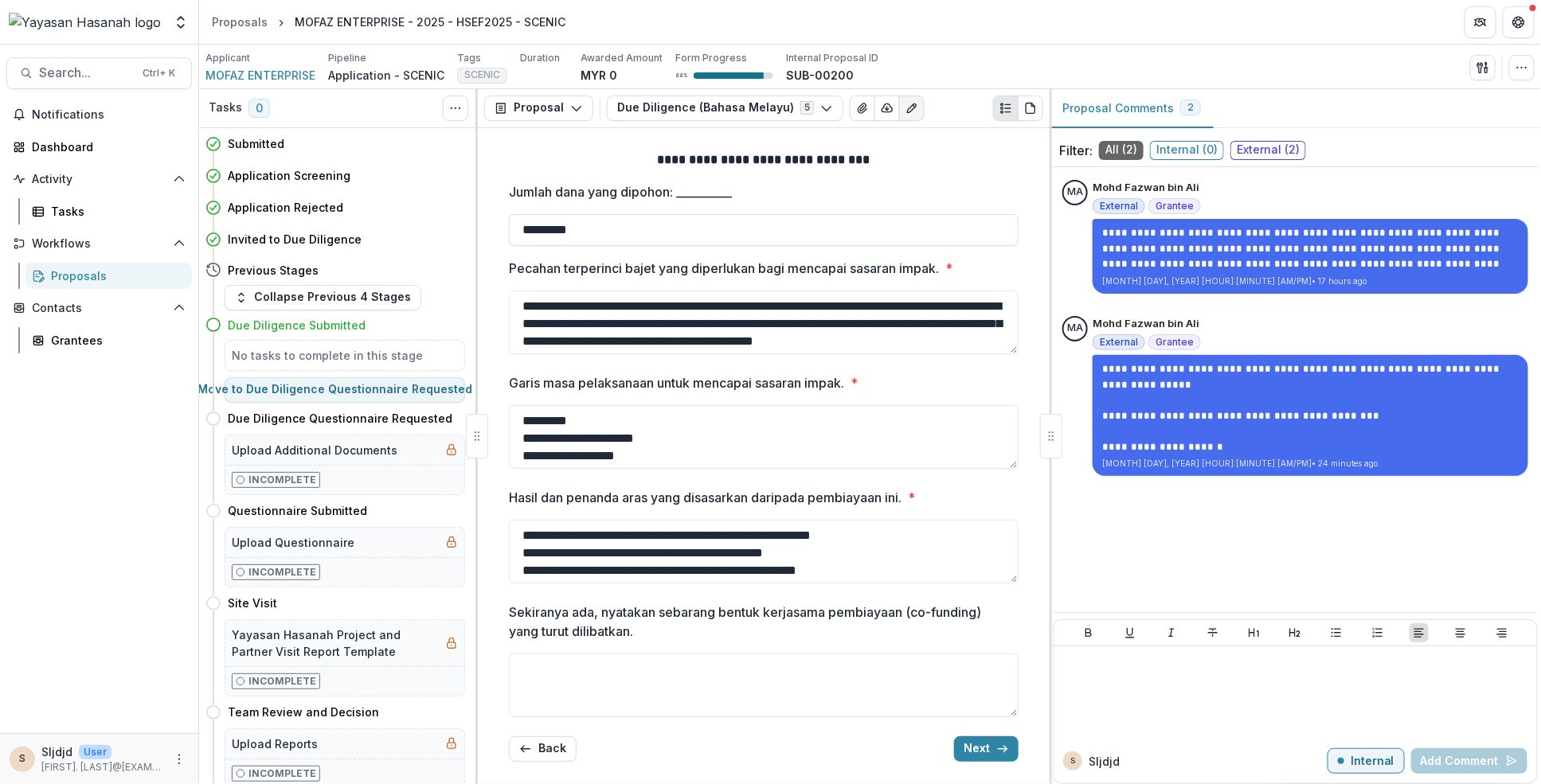click on "External ( 2 )" at bounding box center [1268, 150] 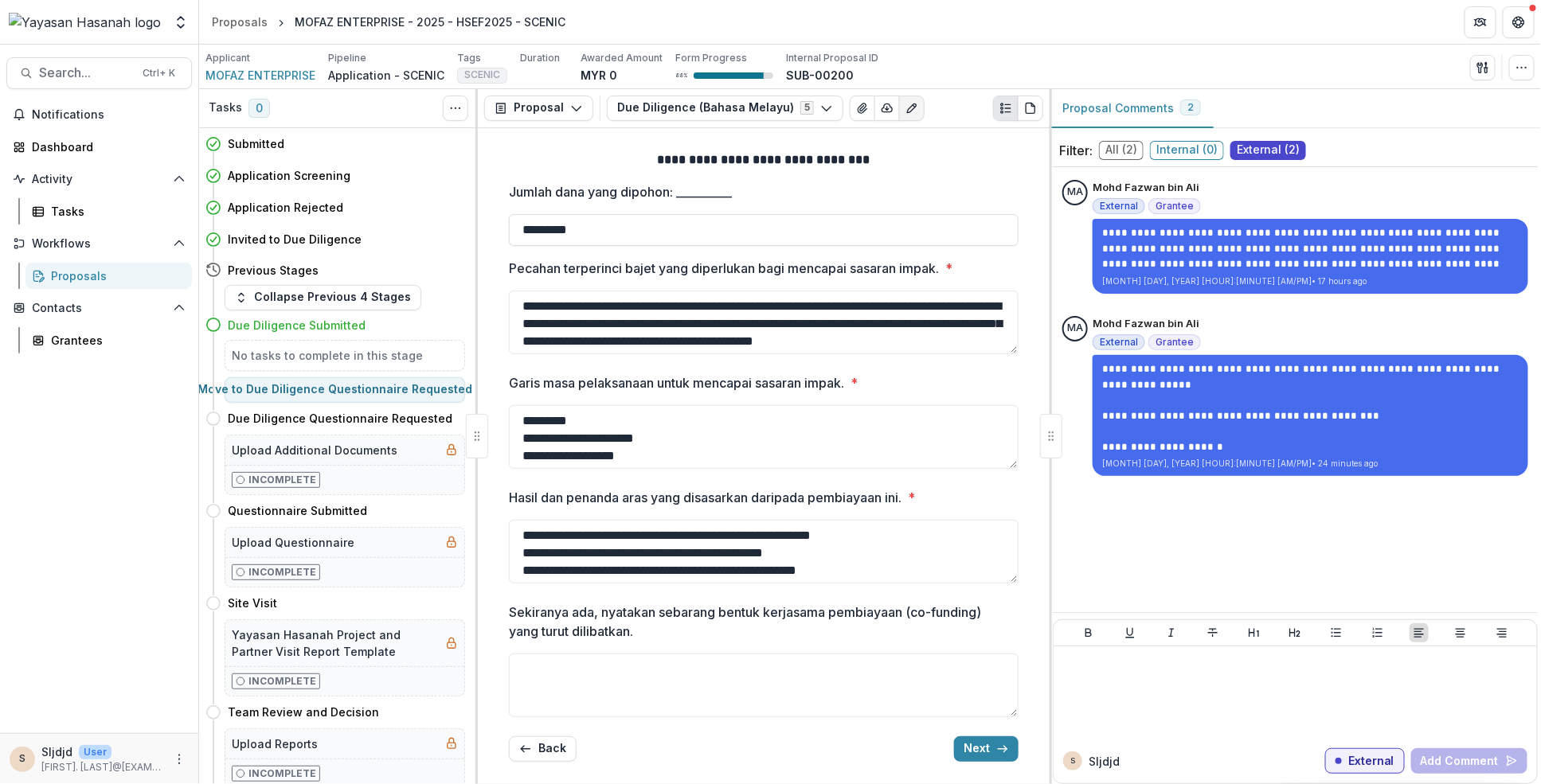 click on "All ( 2 )" at bounding box center [1121, 150] 